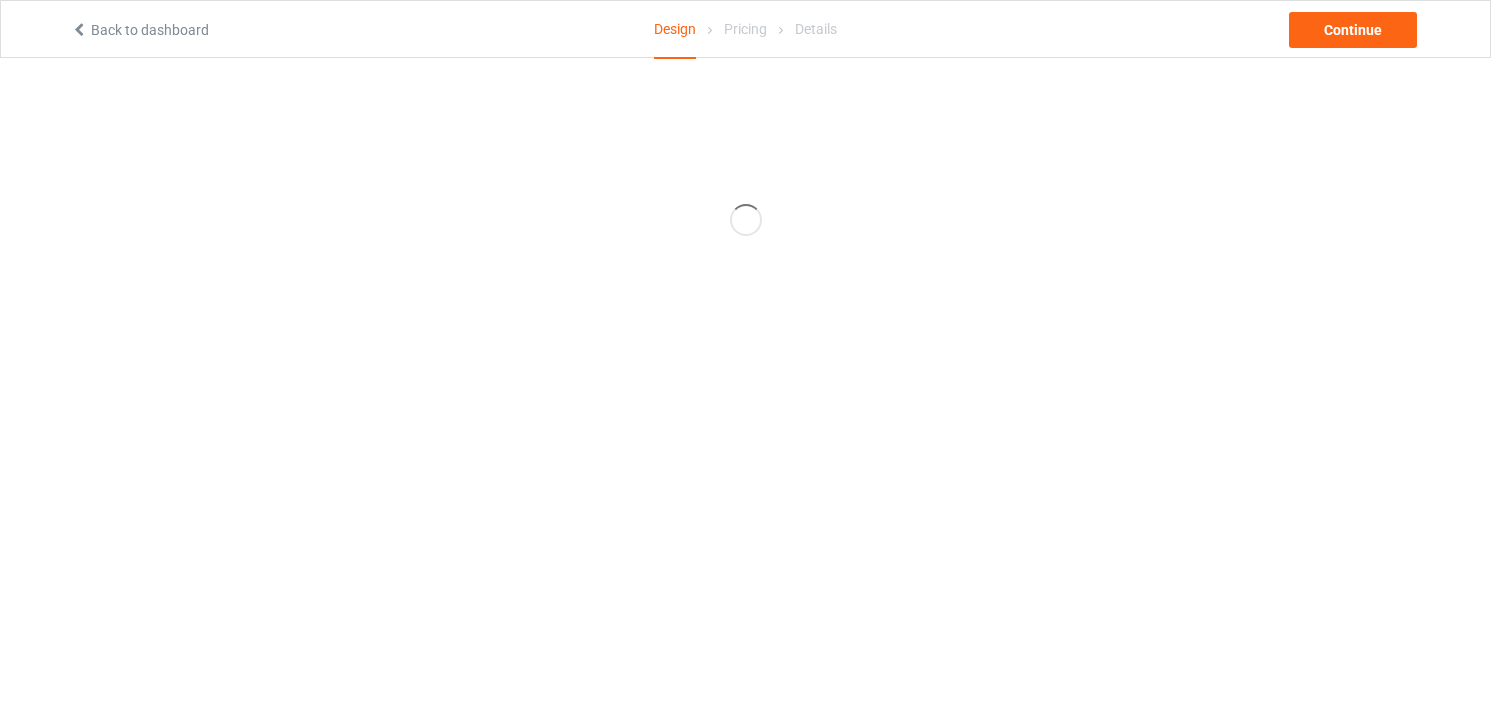 scroll, scrollTop: 0, scrollLeft: 0, axis: both 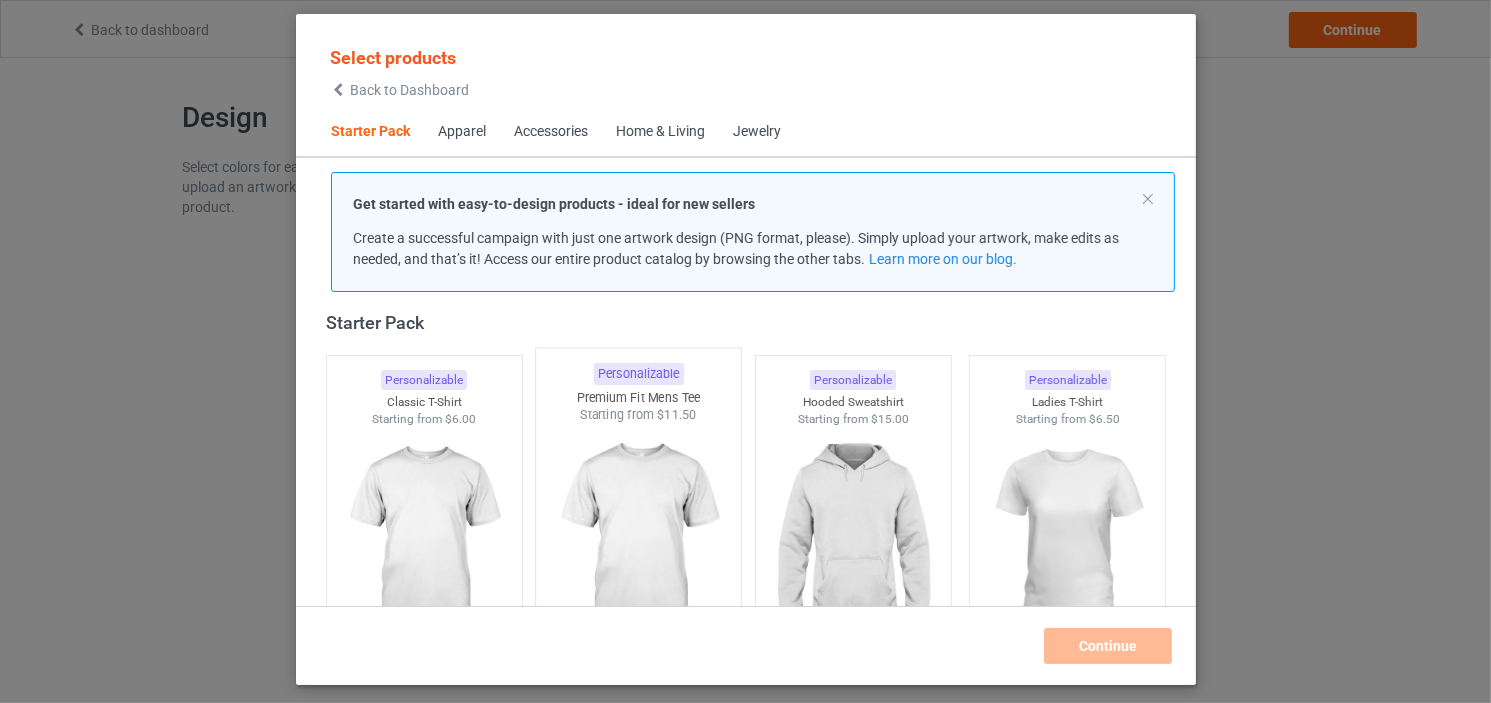 click at bounding box center [638, 541] 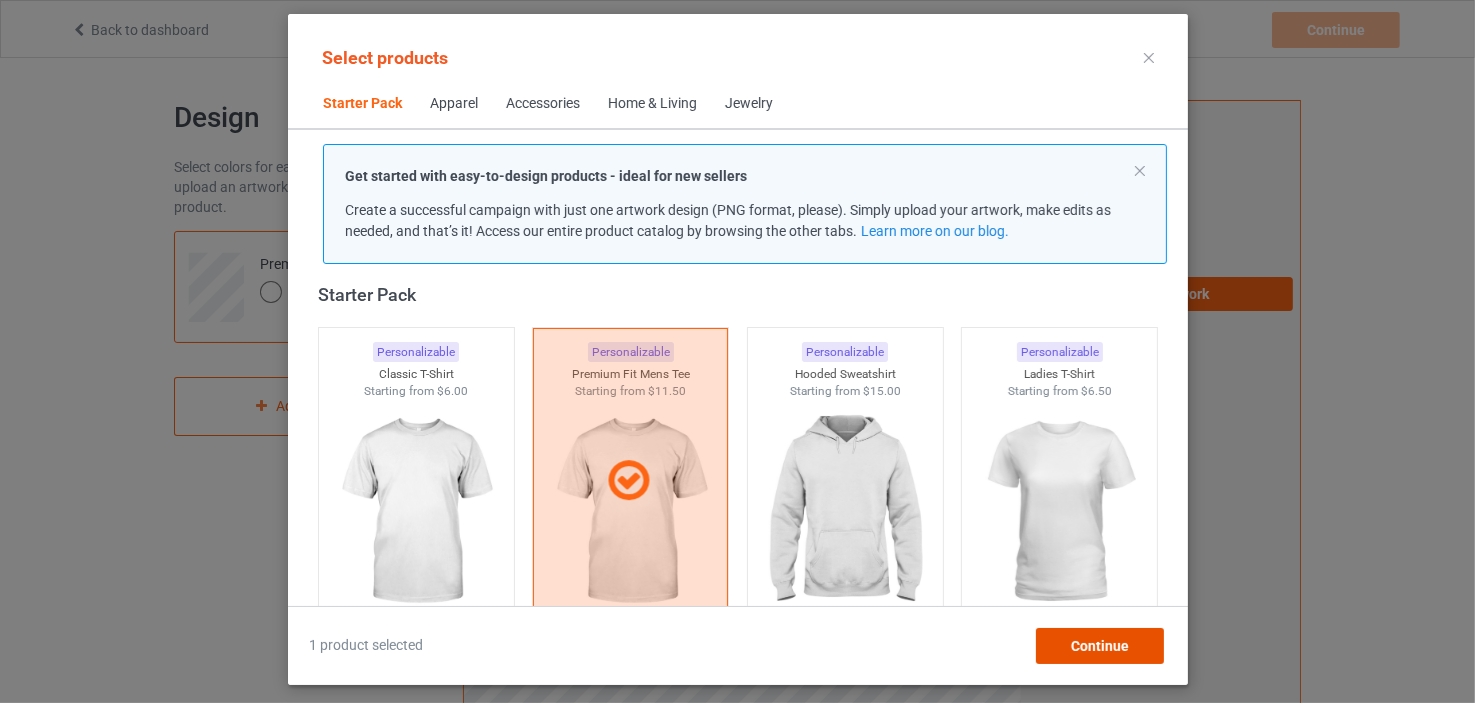 click on "Continue" at bounding box center (1099, 646) 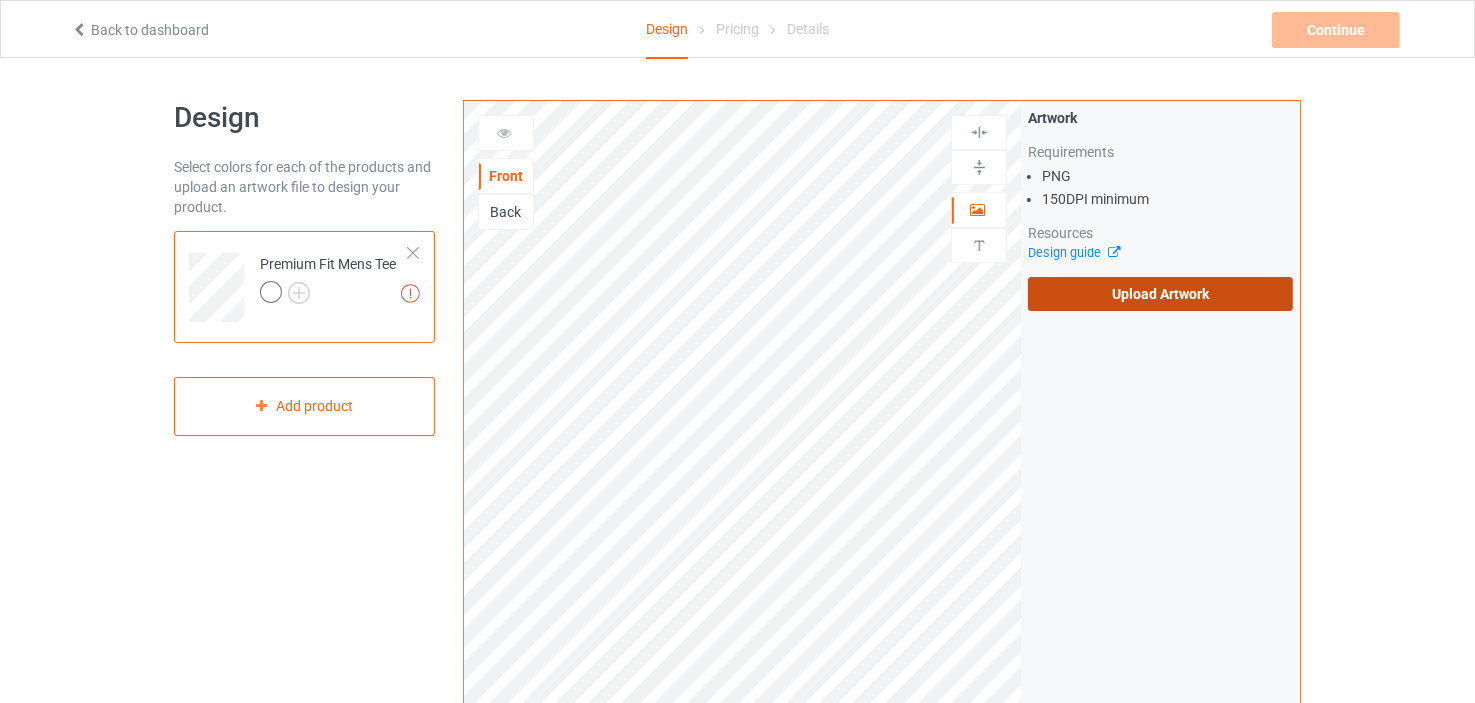 click on "Upload Artwork" at bounding box center (1160, 294) 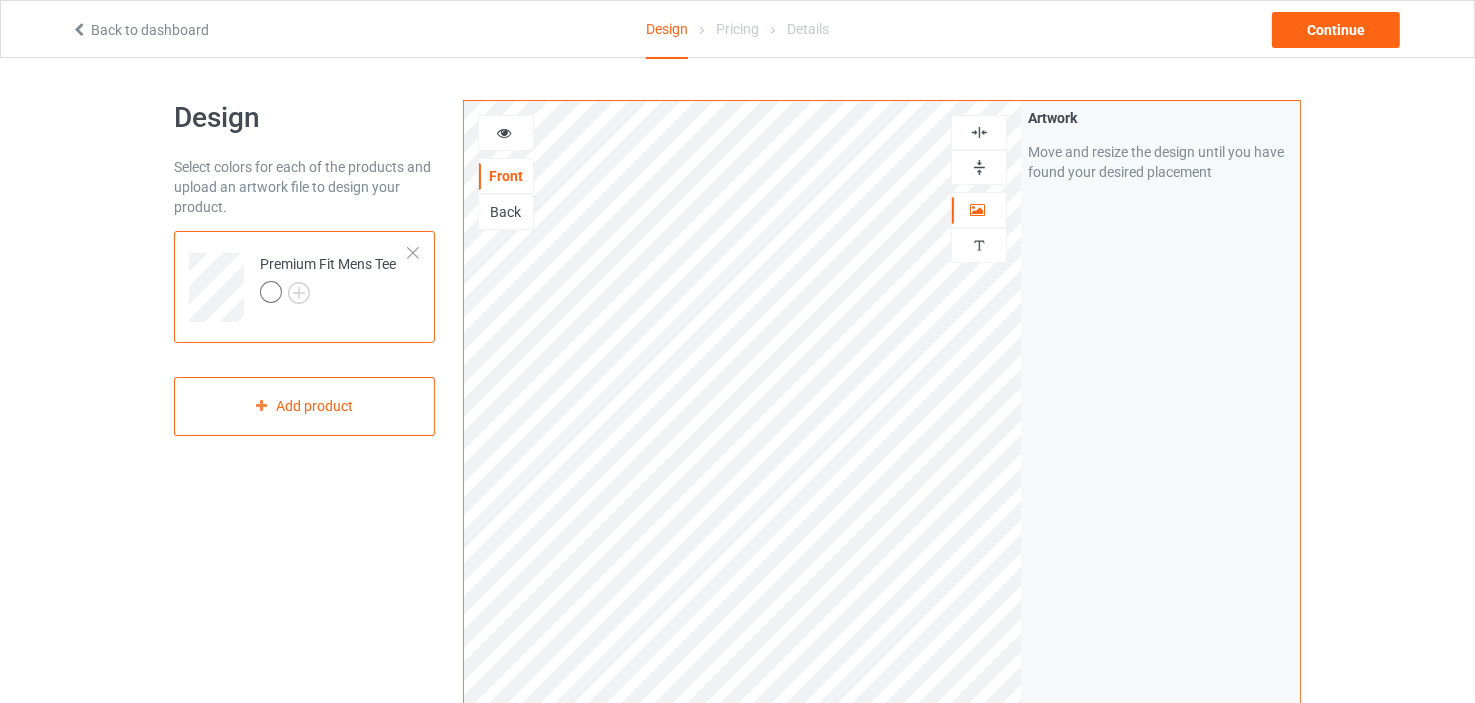 scroll, scrollTop: 120, scrollLeft: 0, axis: vertical 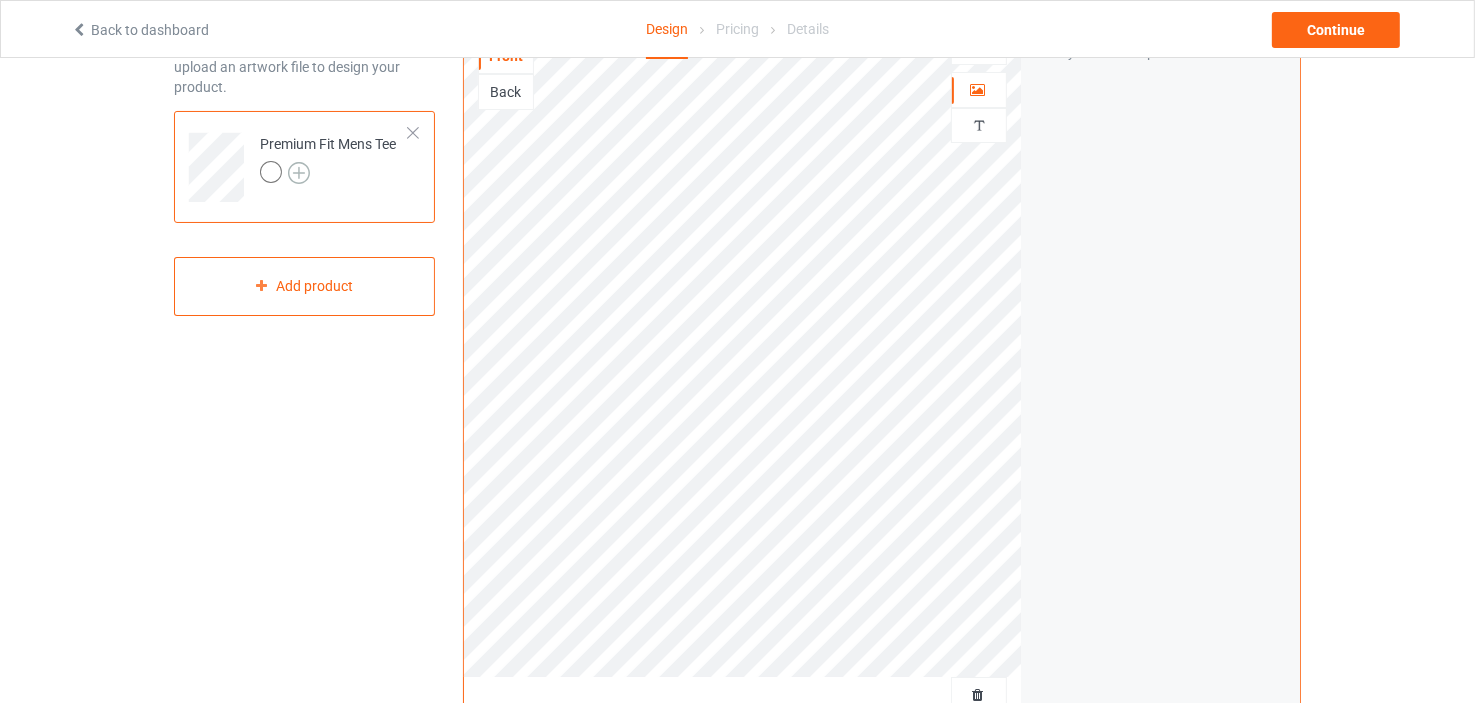 click at bounding box center [299, 173] 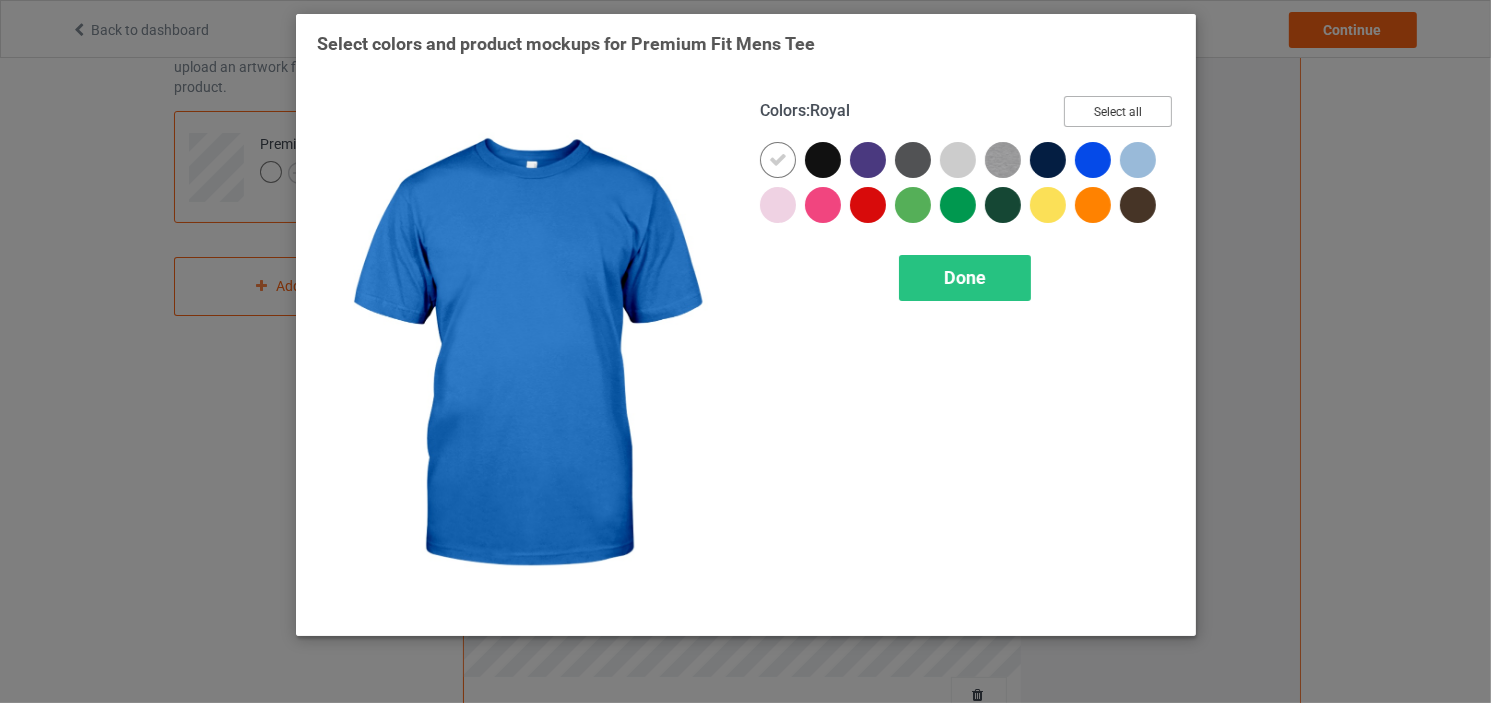 click on "Select all" at bounding box center [1118, 111] 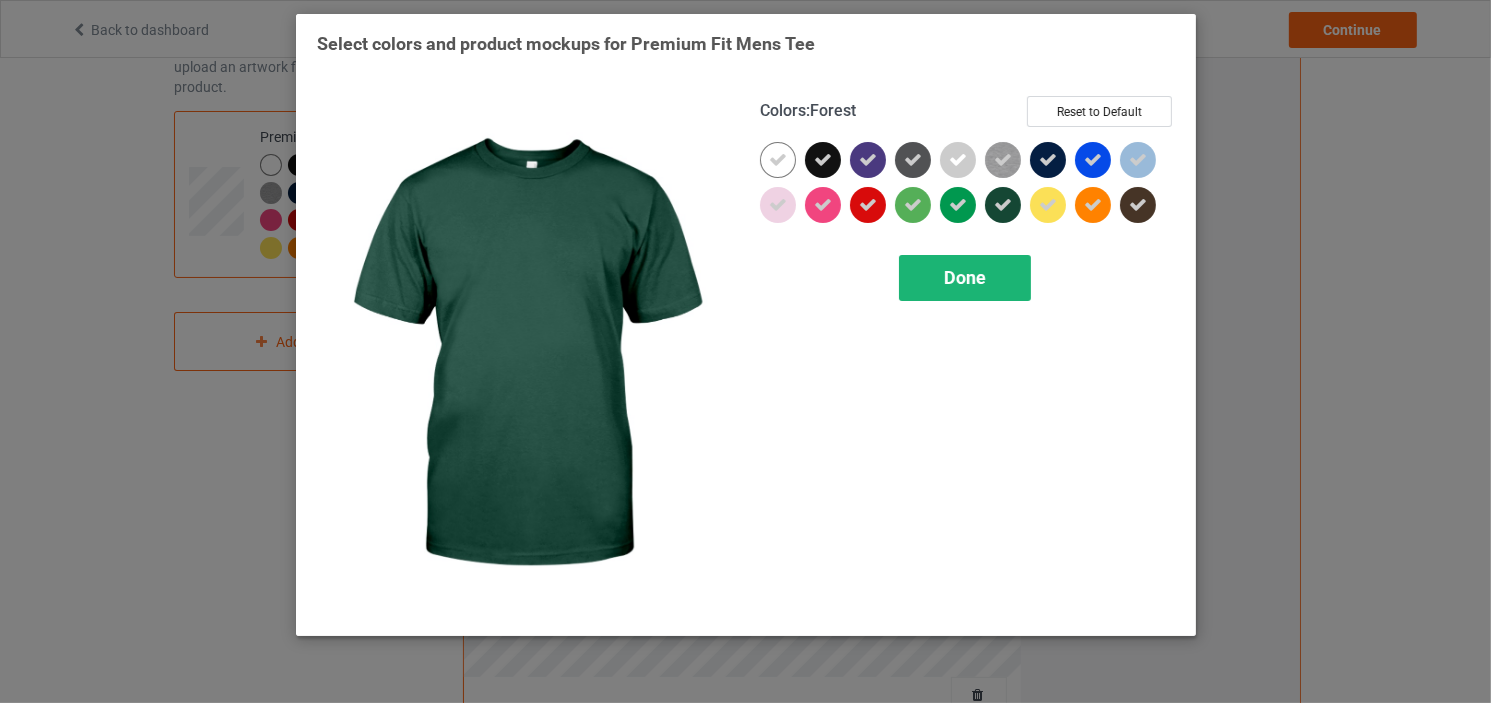 click on "Done" at bounding box center (965, 277) 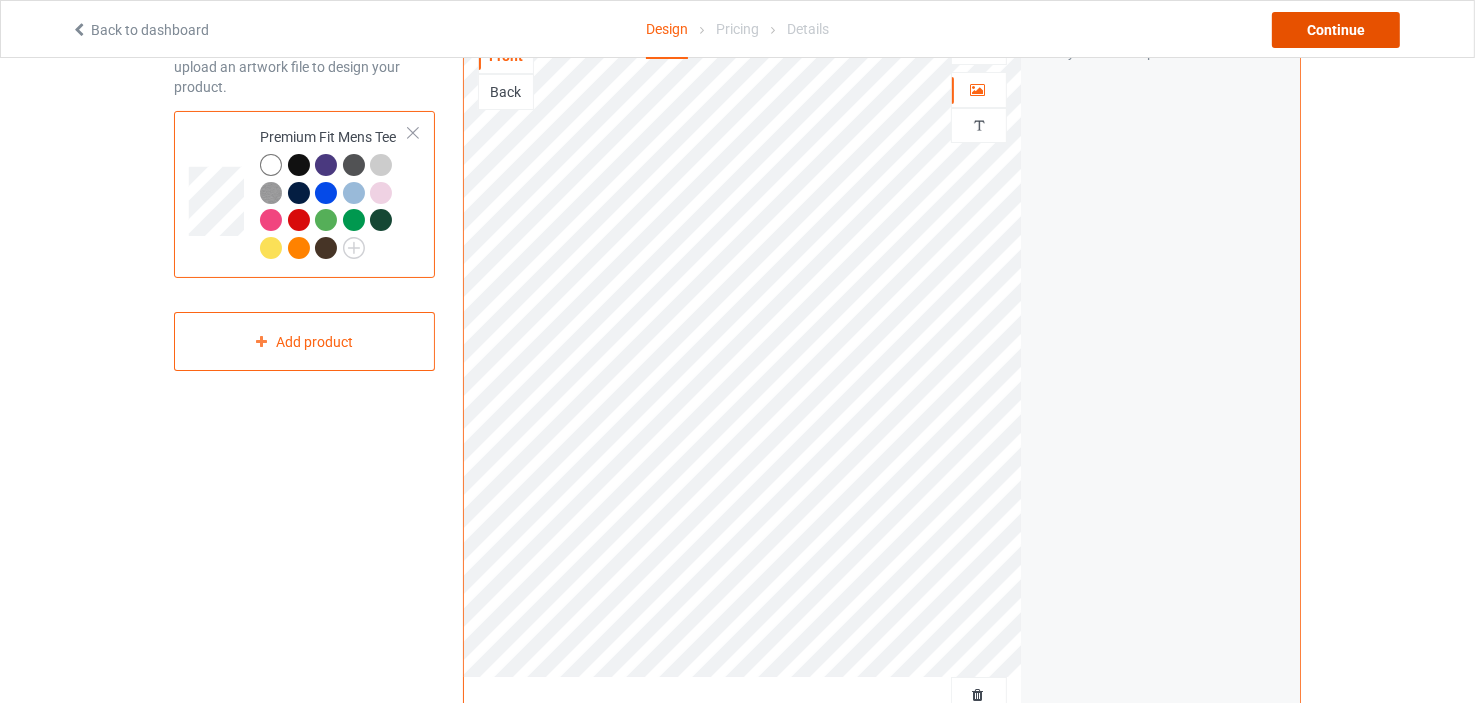 click on "Continue" at bounding box center [1336, 30] 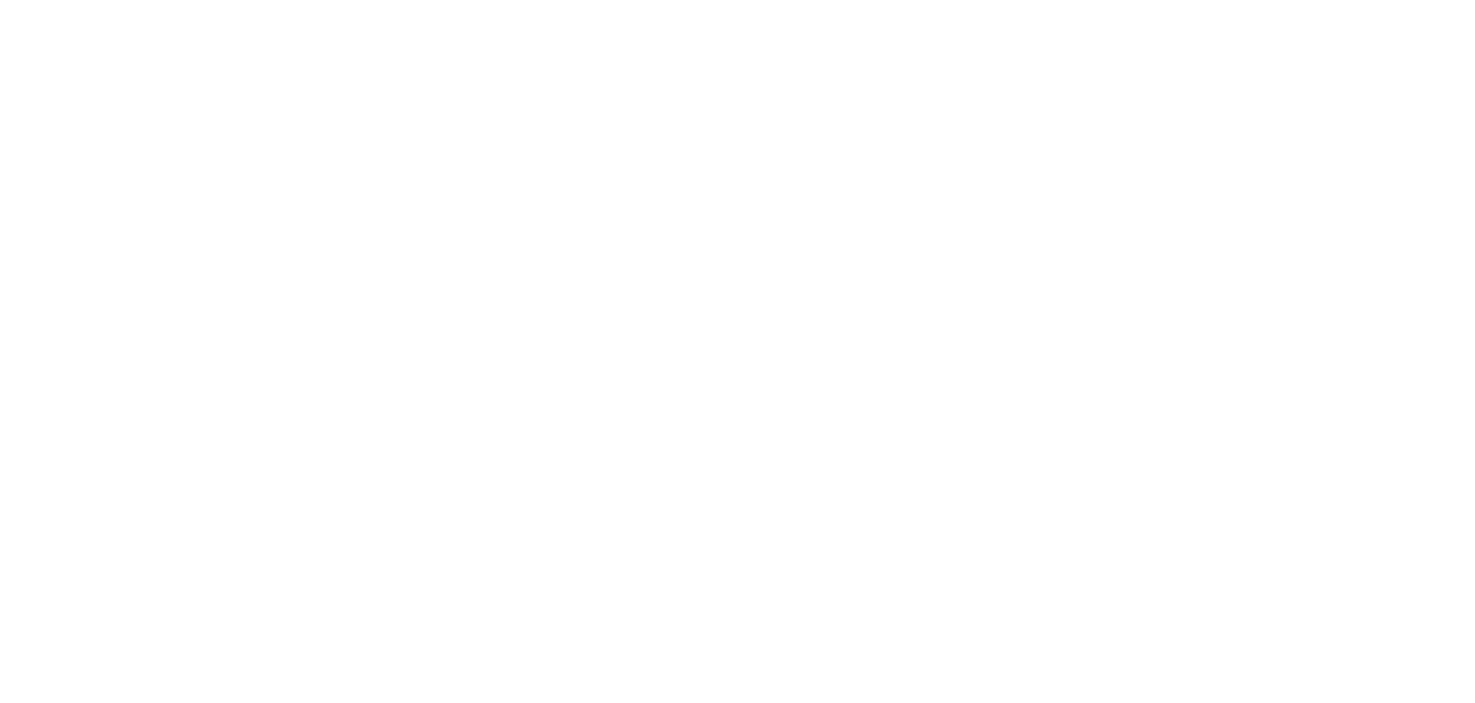 scroll, scrollTop: 0, scrollLeft: 0, axis: both 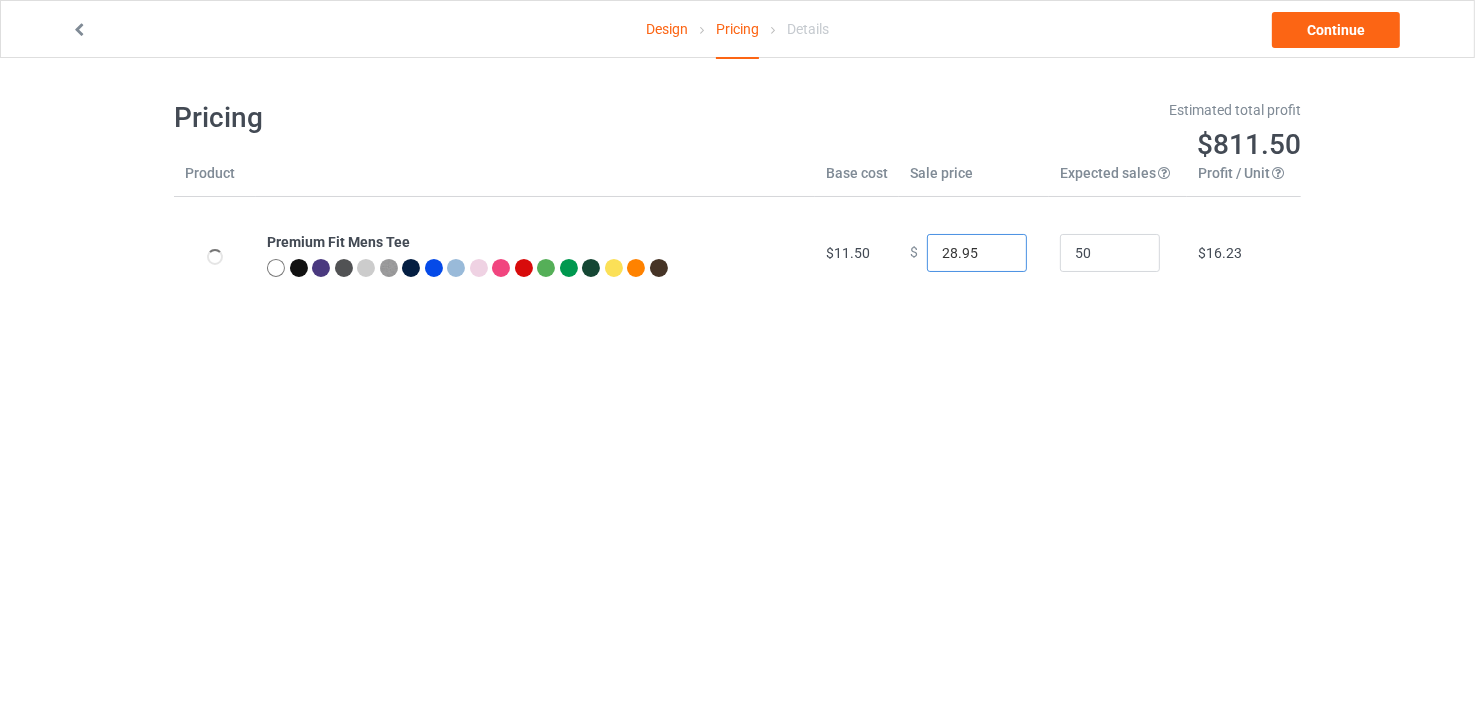 drag, startPoint x: 965, startPoint y: 254, endPoint x: 855, endPoint y: 258, distance: 110.0727 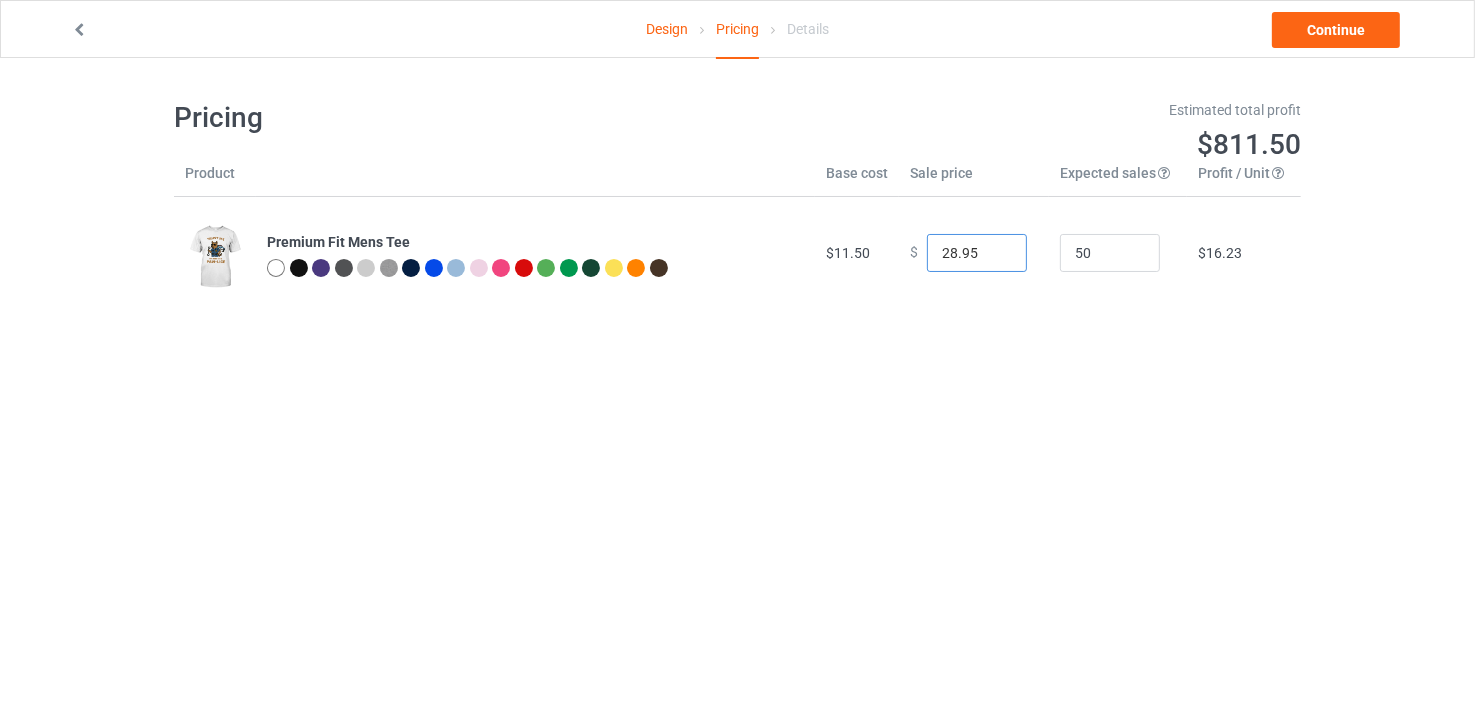 click on "28.95" at bounding box center (977, 253) 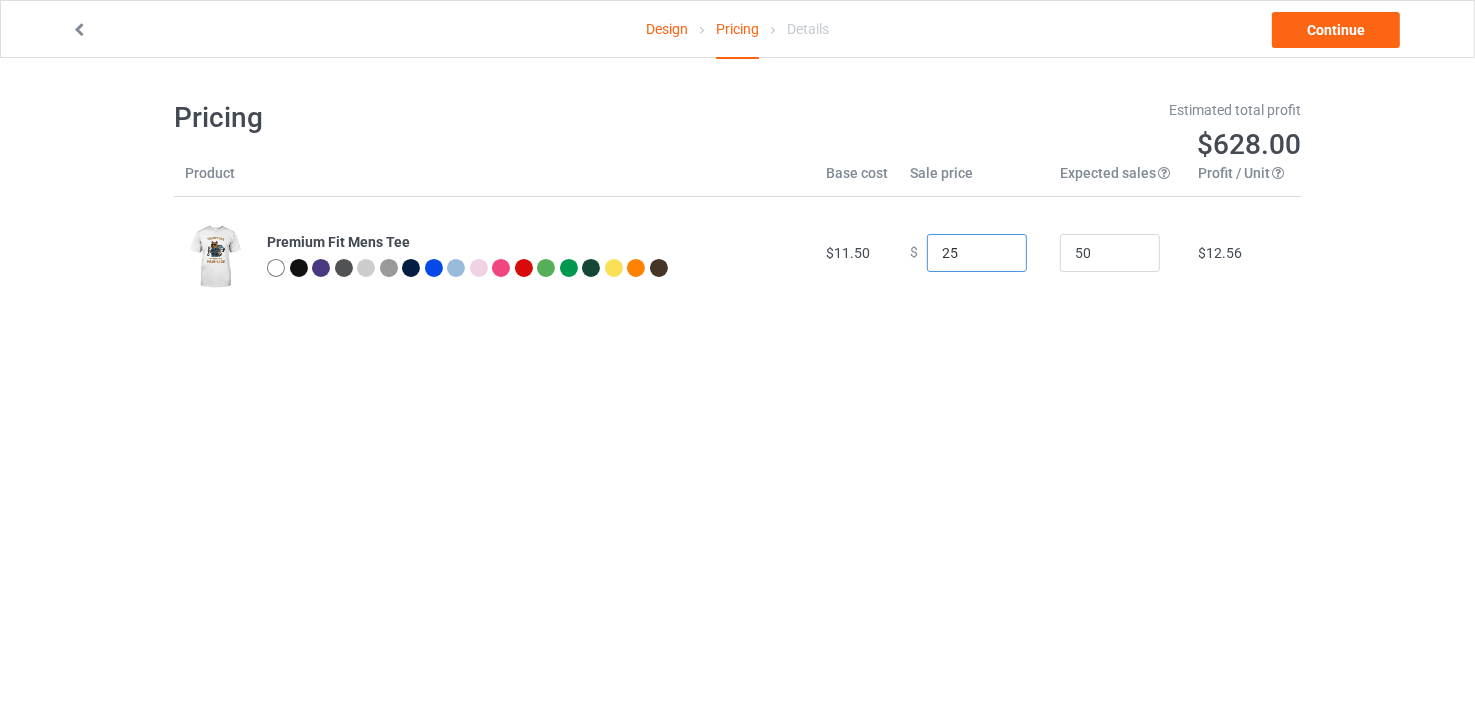 drag, startPoint x: 942, startPoint y: 252, endPoint x: 957, endPoint y: 250, distance: 15.132746 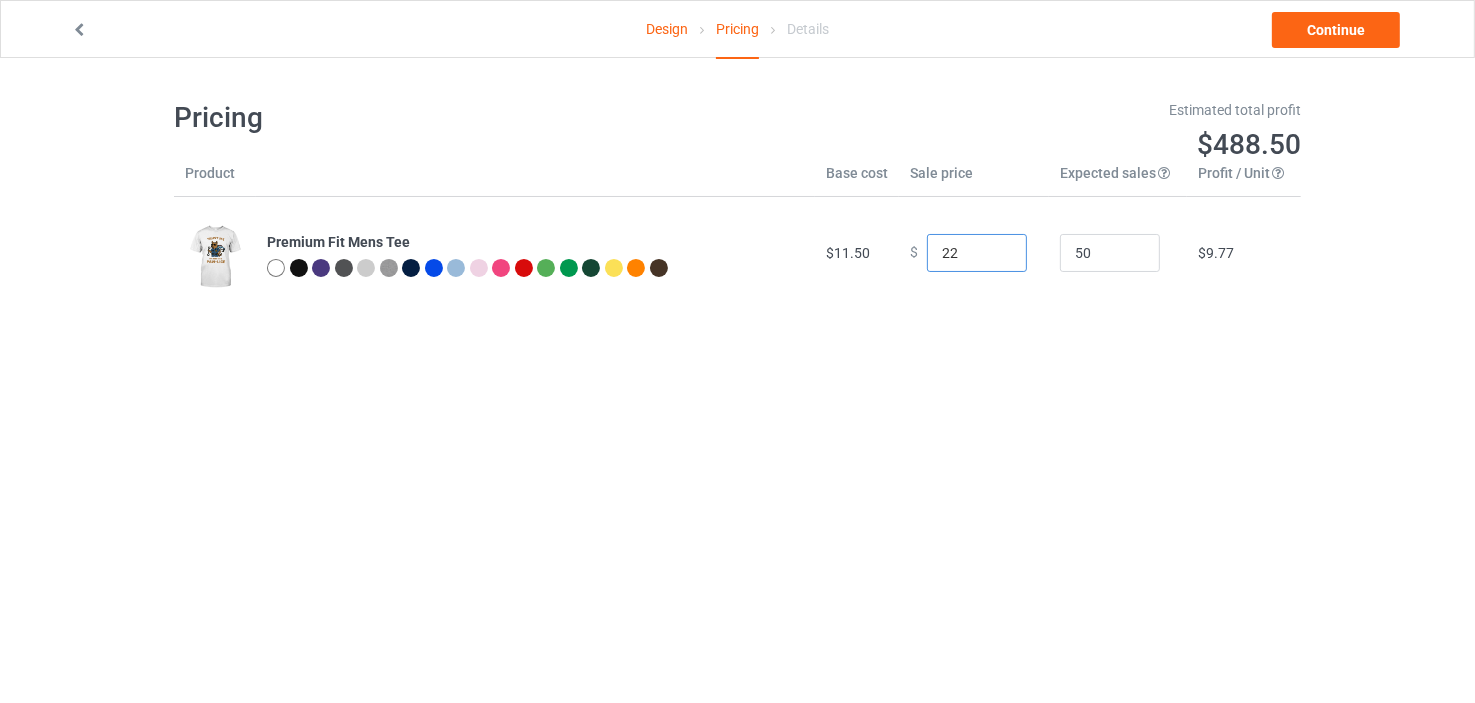 drag, startPoint x: 938, startPoint y: 247, endPoint x: 949, endPoint y: 245, distance: 11.18034 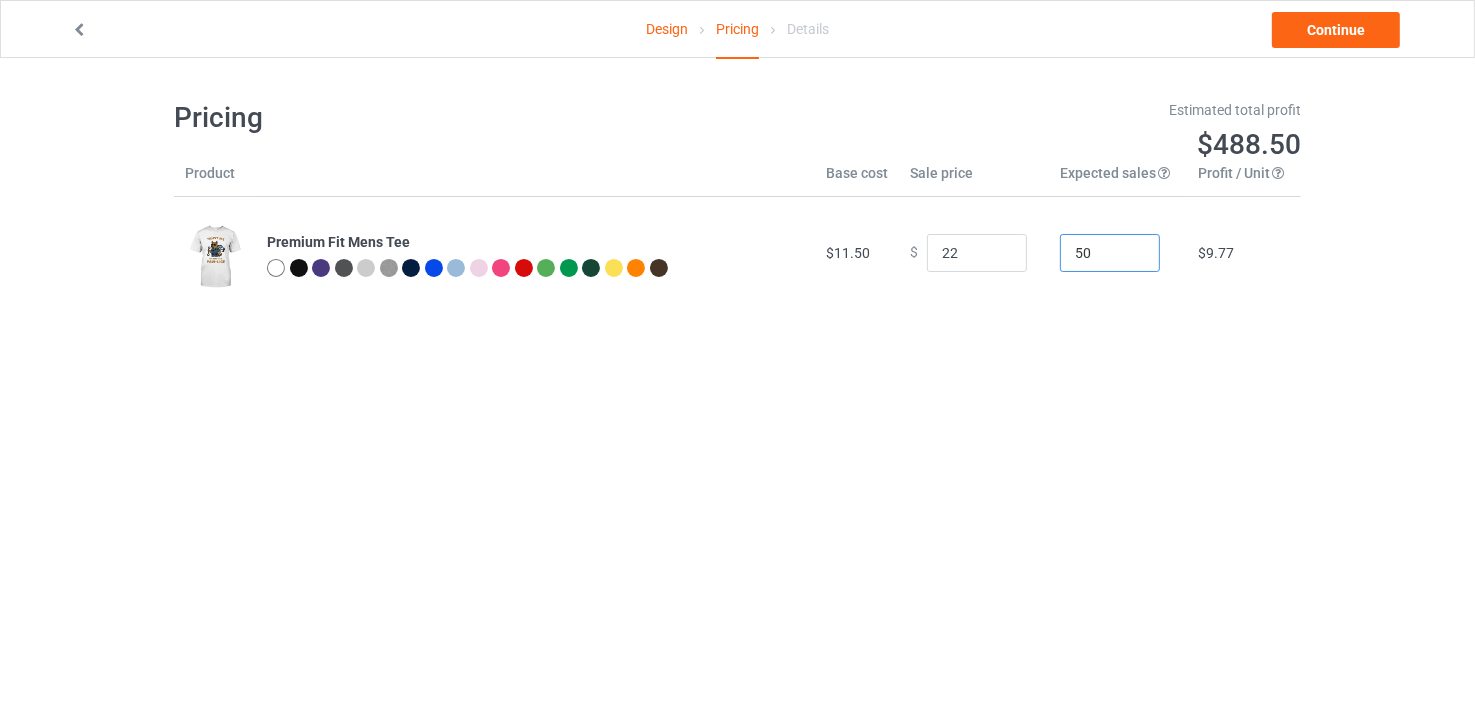 type on "22.00" 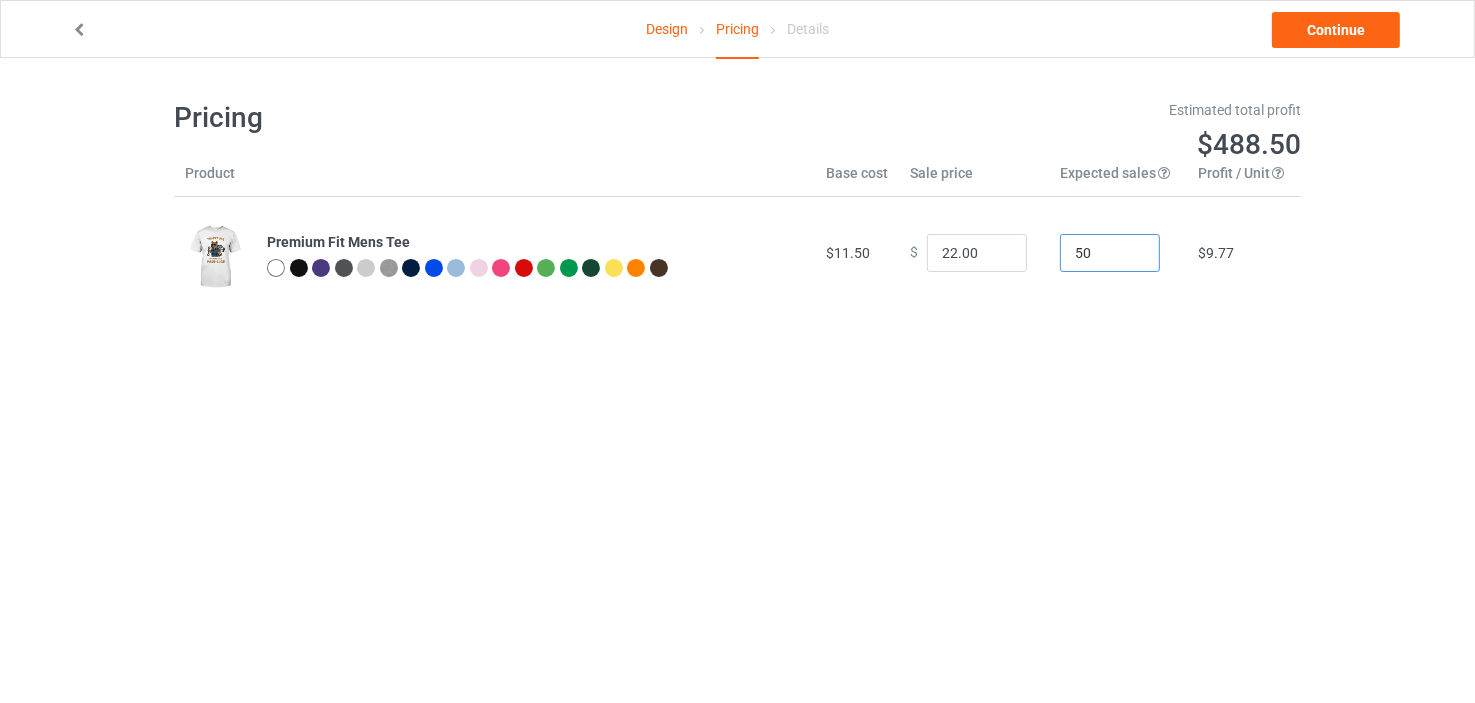 click on "50" at bounding box center [1110, 253] 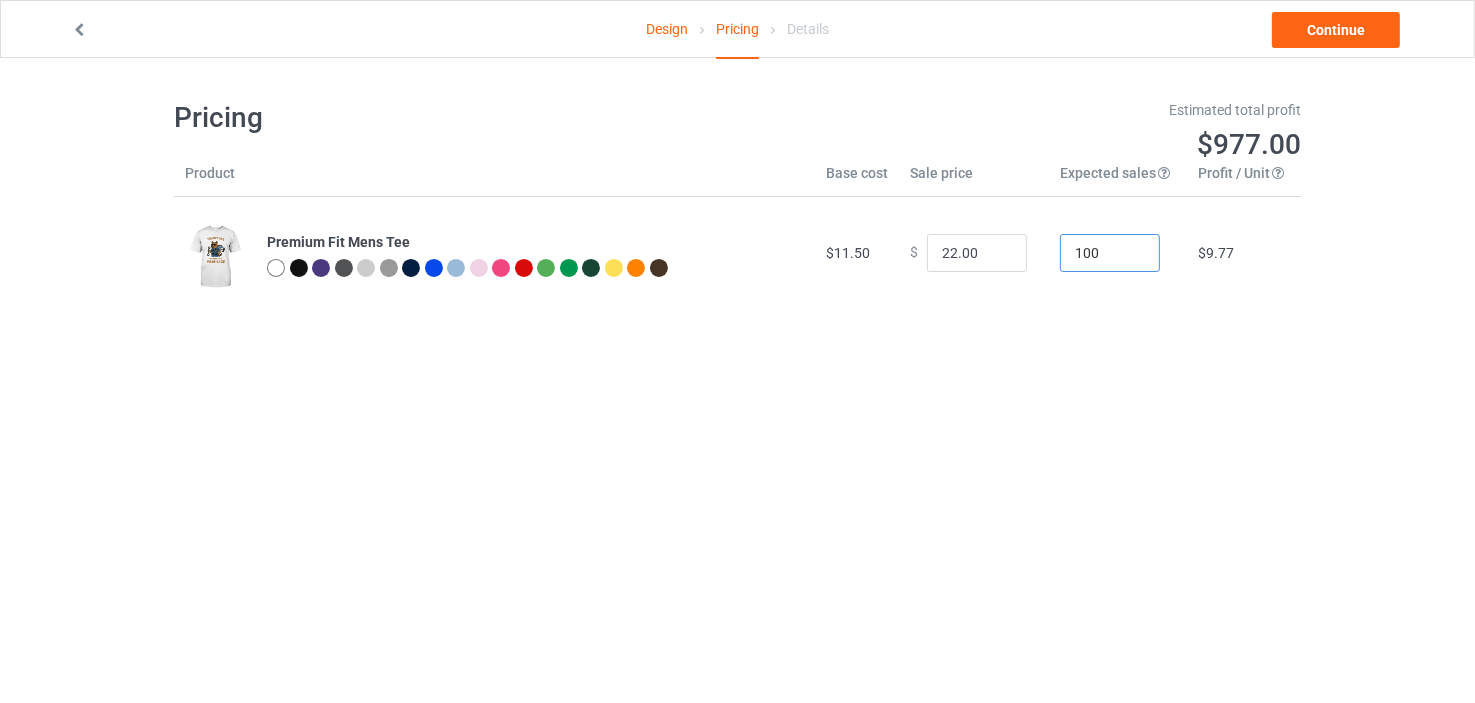 type on "100" 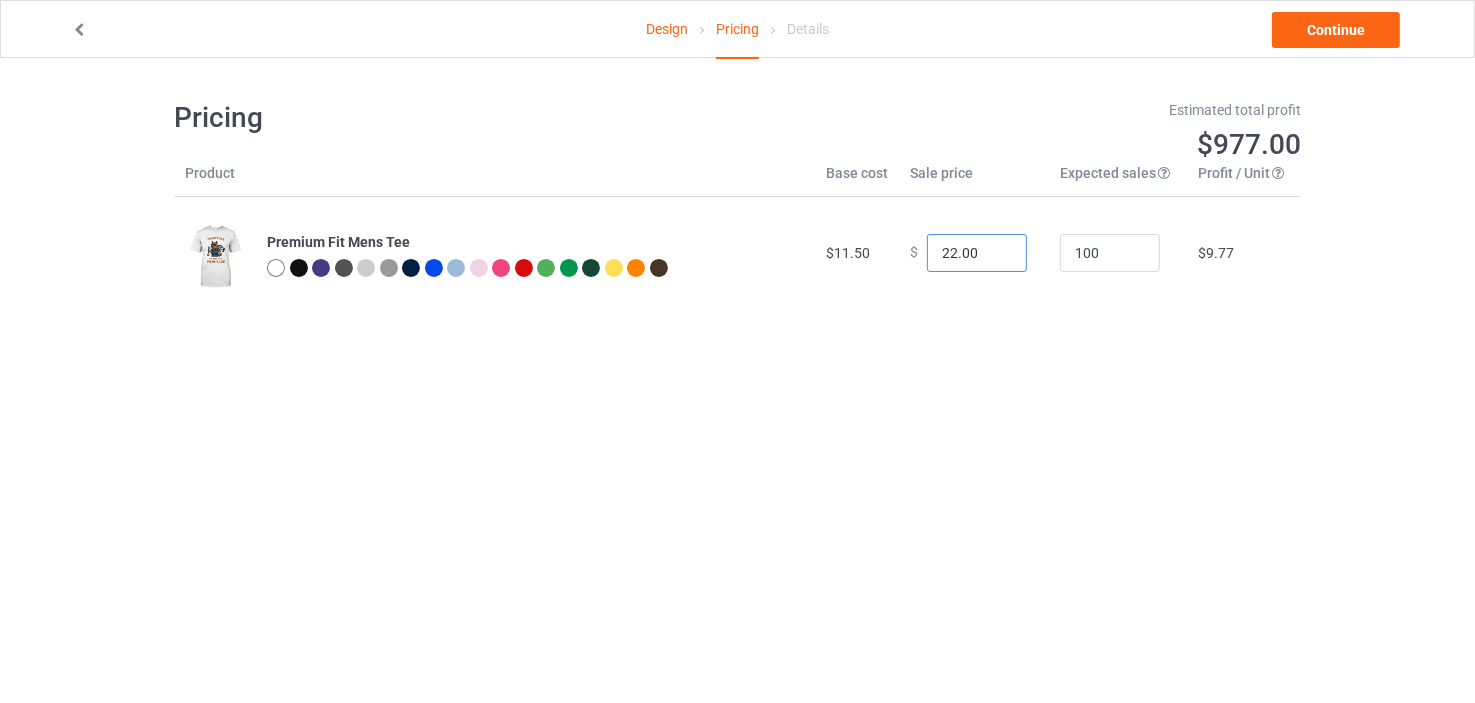 drag, startPoint x: 936, startPoint y: 251, endPoint x: 977, endPoint y: 251, distance: 41 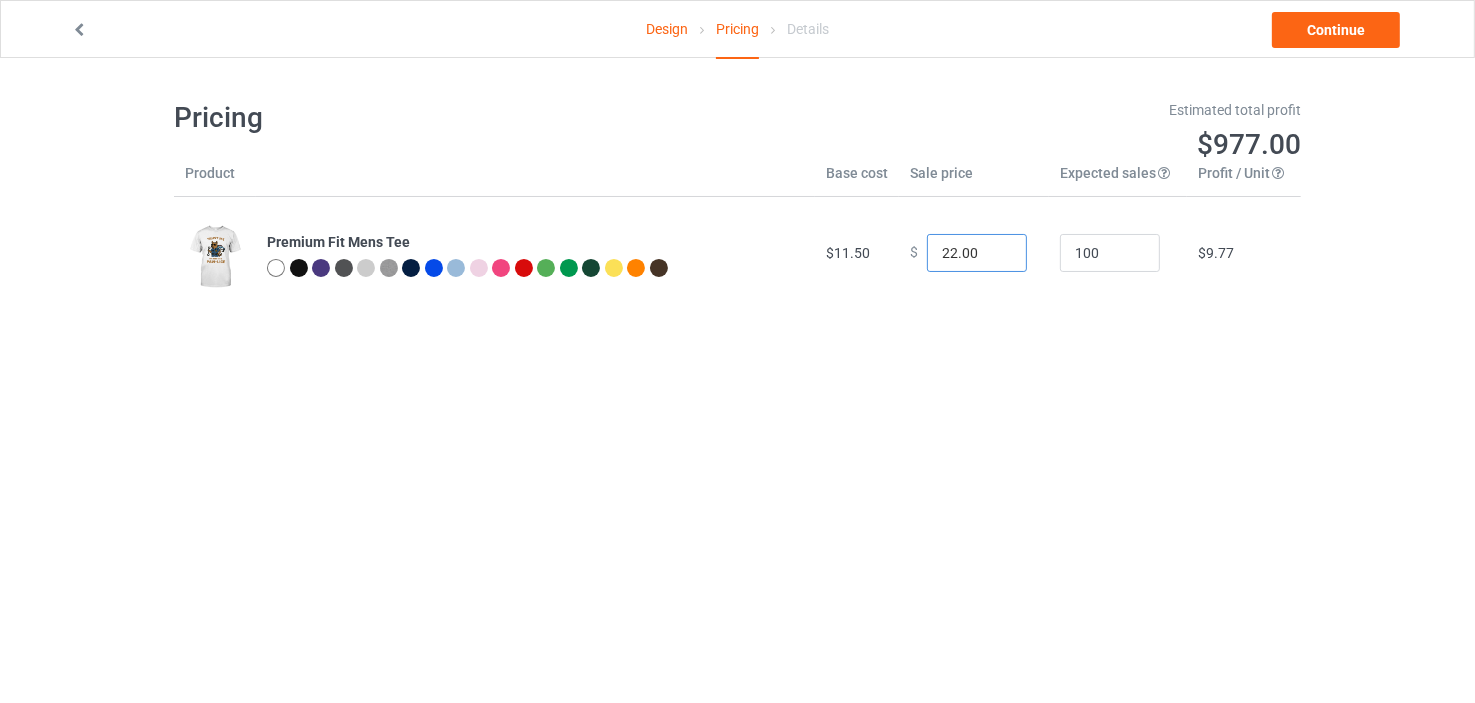 click on "22.00" at bounding box center [977, 253] 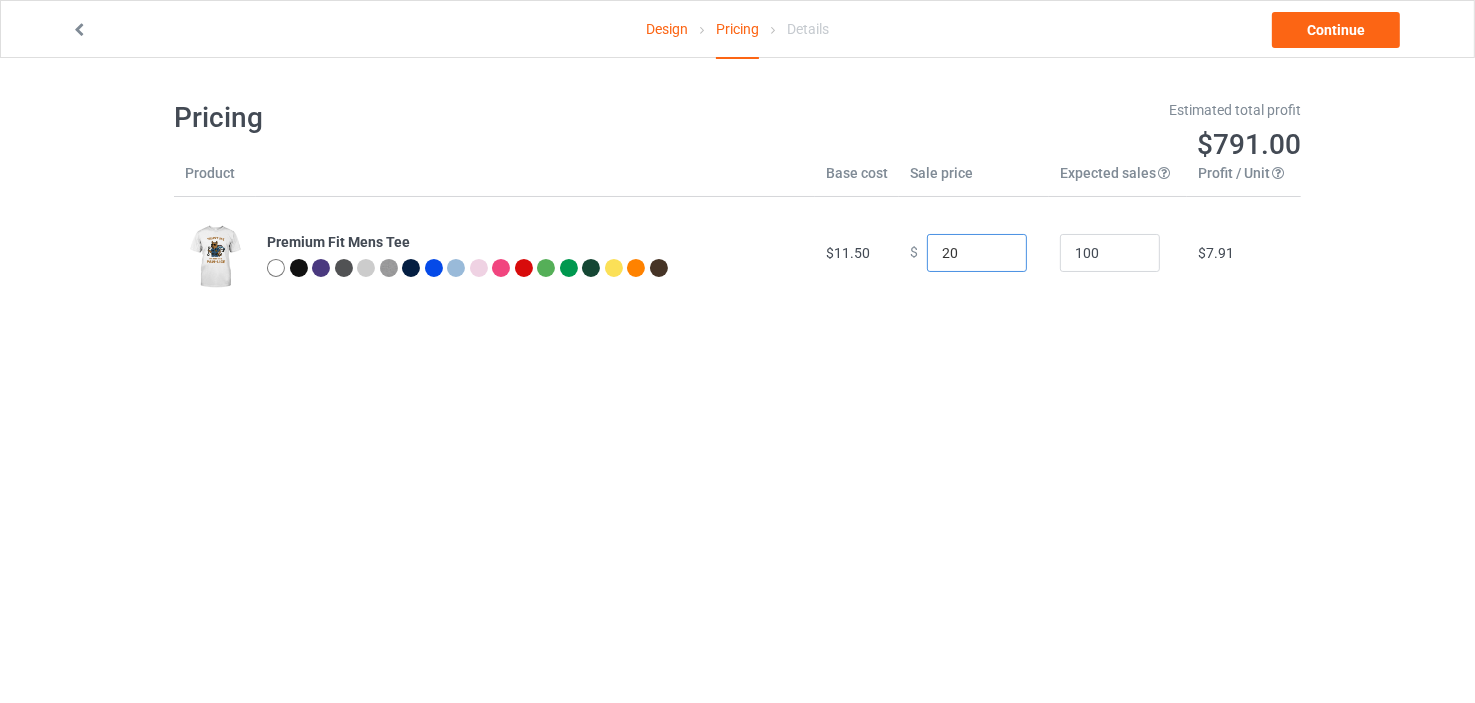 click on "20" at bounding box center (977, 253) 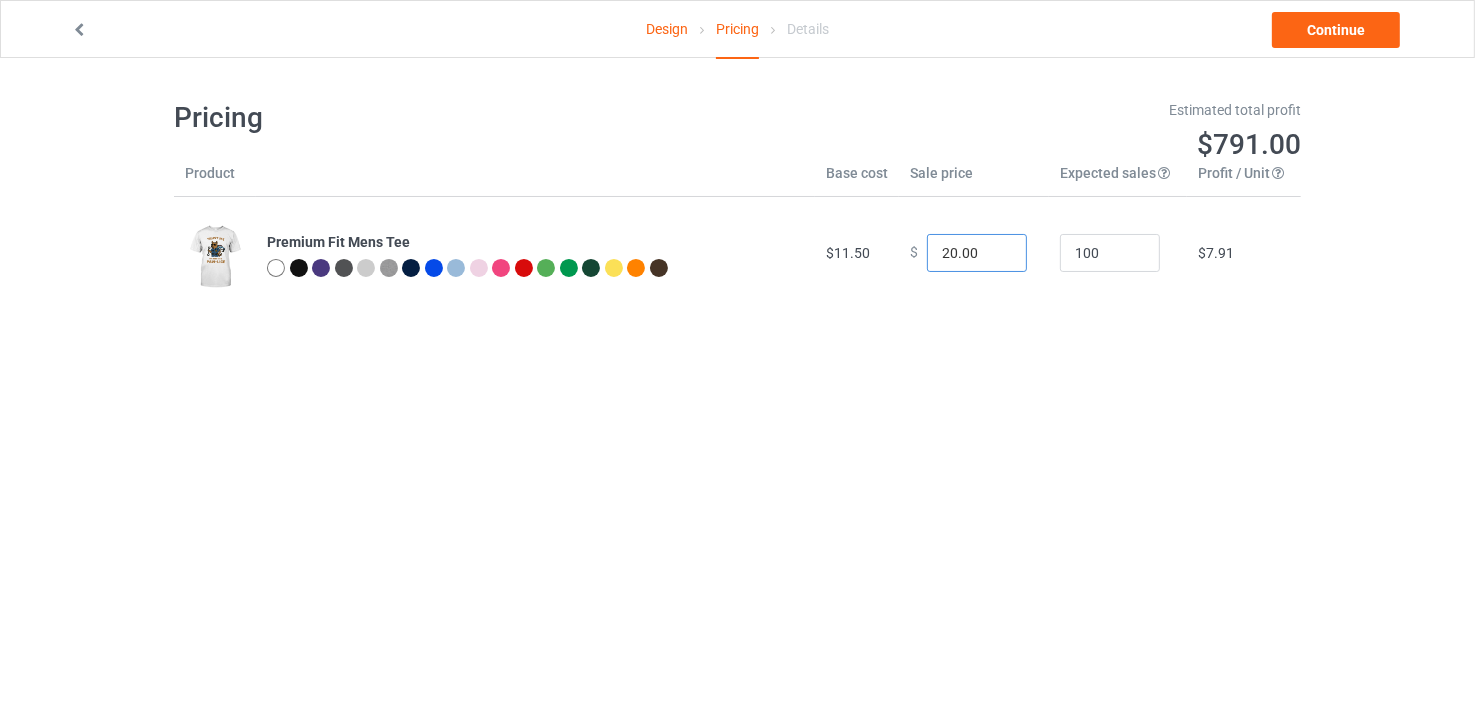 drag, startPoint x: 924, startPoint y: 251, endPoint x: 963, endPoint y: 251, distance: 39 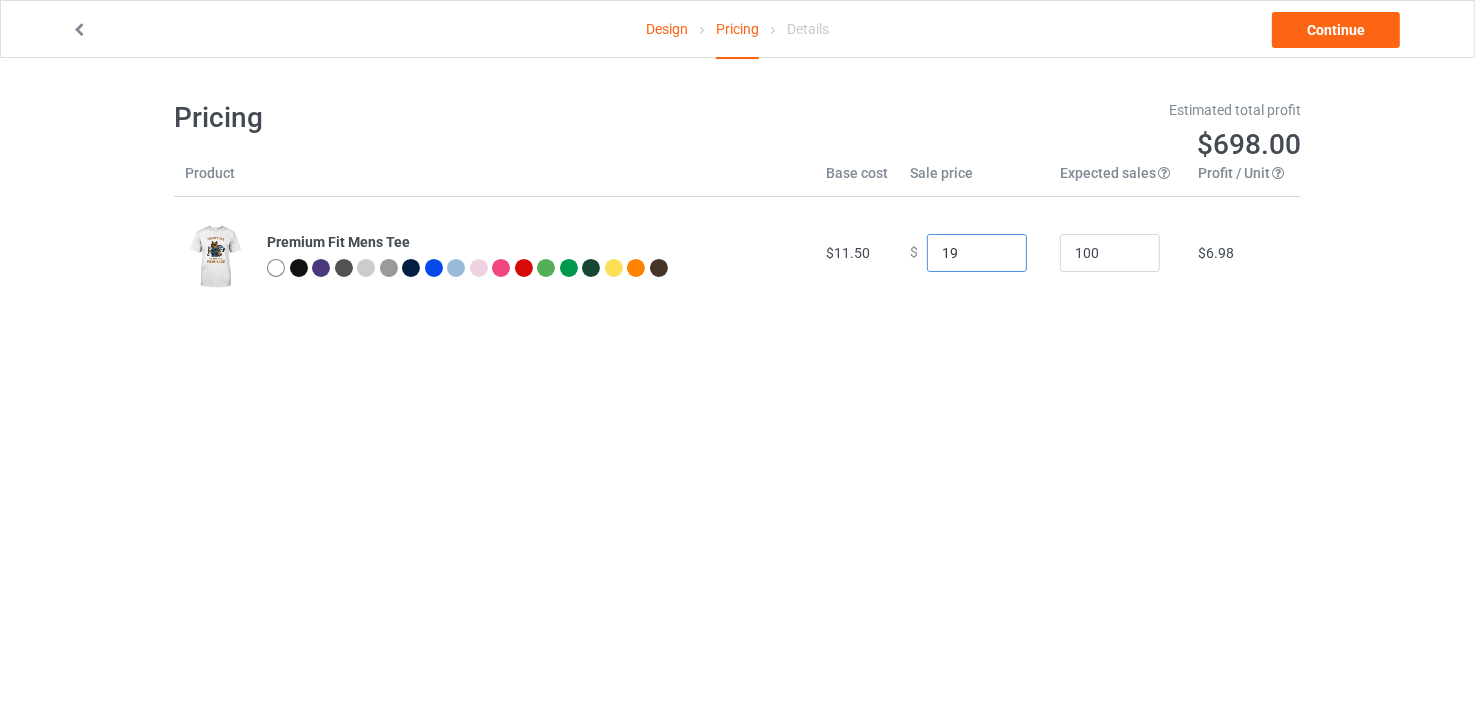 drag, startPoint x: 923, startPoint y: 259, endPoint x: 967, endPoint y: 256, distance: 44.102154 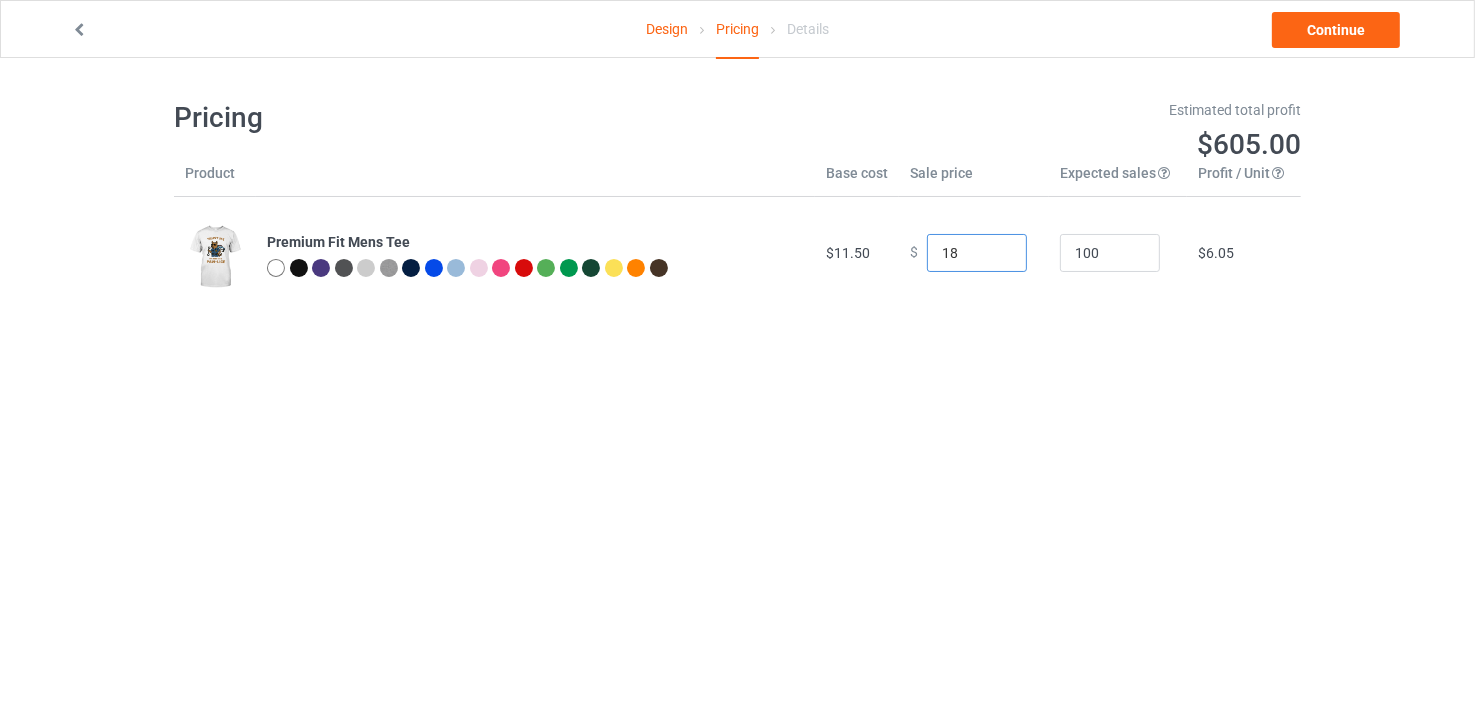 drag, startPoint x: 932, startPoint y: 259, endPoint x: 957, endPoint y: 255, distance: 25.317978 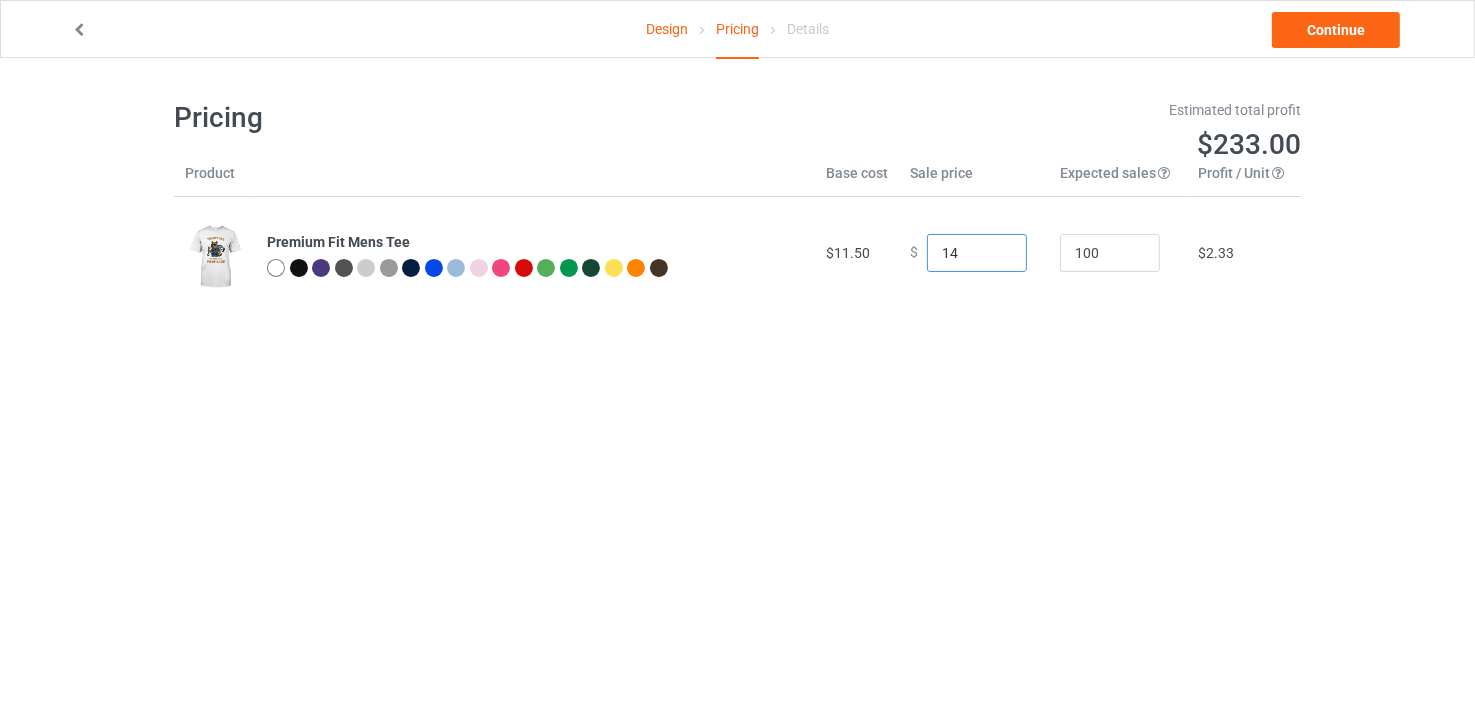 drag, startPoint x: 925, startPoint y: 251, endPoint x: 967, endPoint y: 253, distance: 42.047592 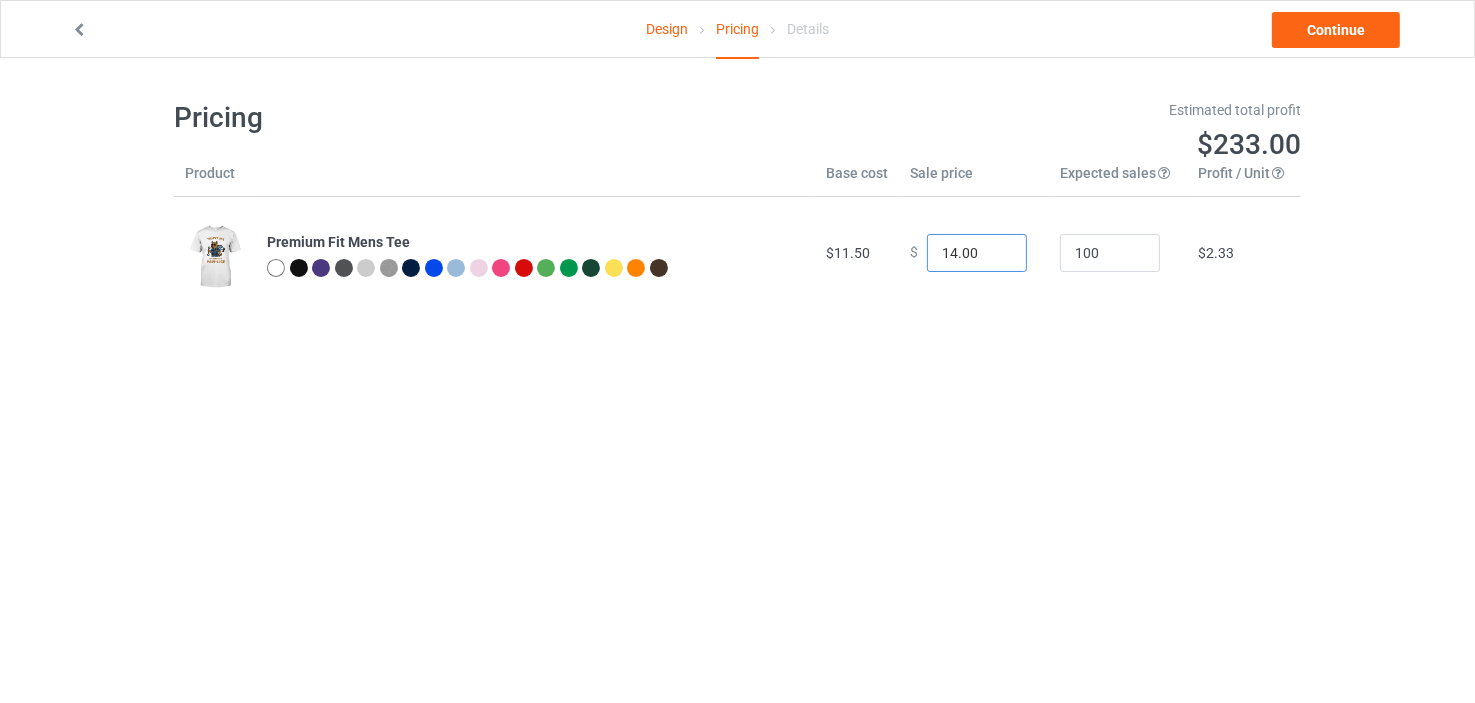 drag, startPoint x: 967, startPoint y: 248, endPoint x: 864, endPoint y: 249, distance: 103.00485 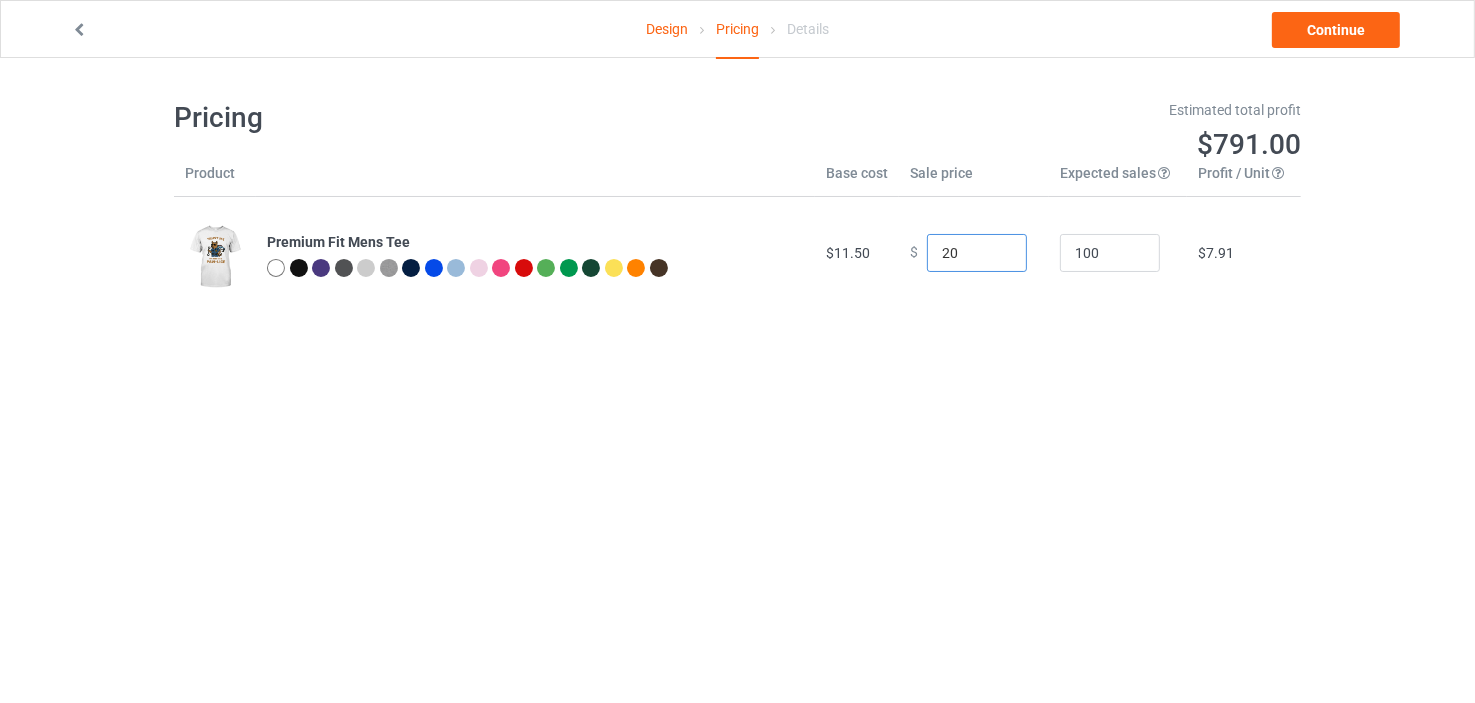 drag, startPoint x: 939, startPoint y: 254, endPoint x: 955, endPoint y: 254, distance: 16 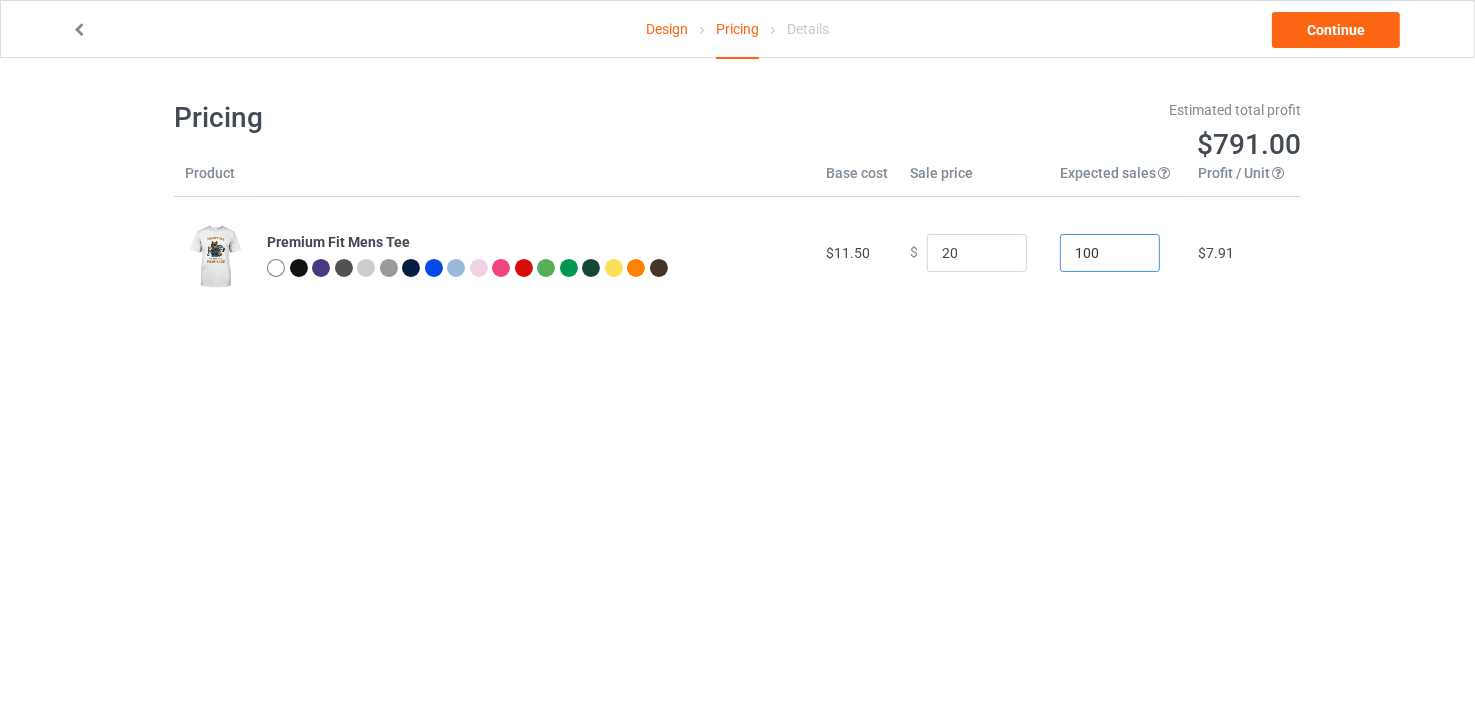 type on "20.00" 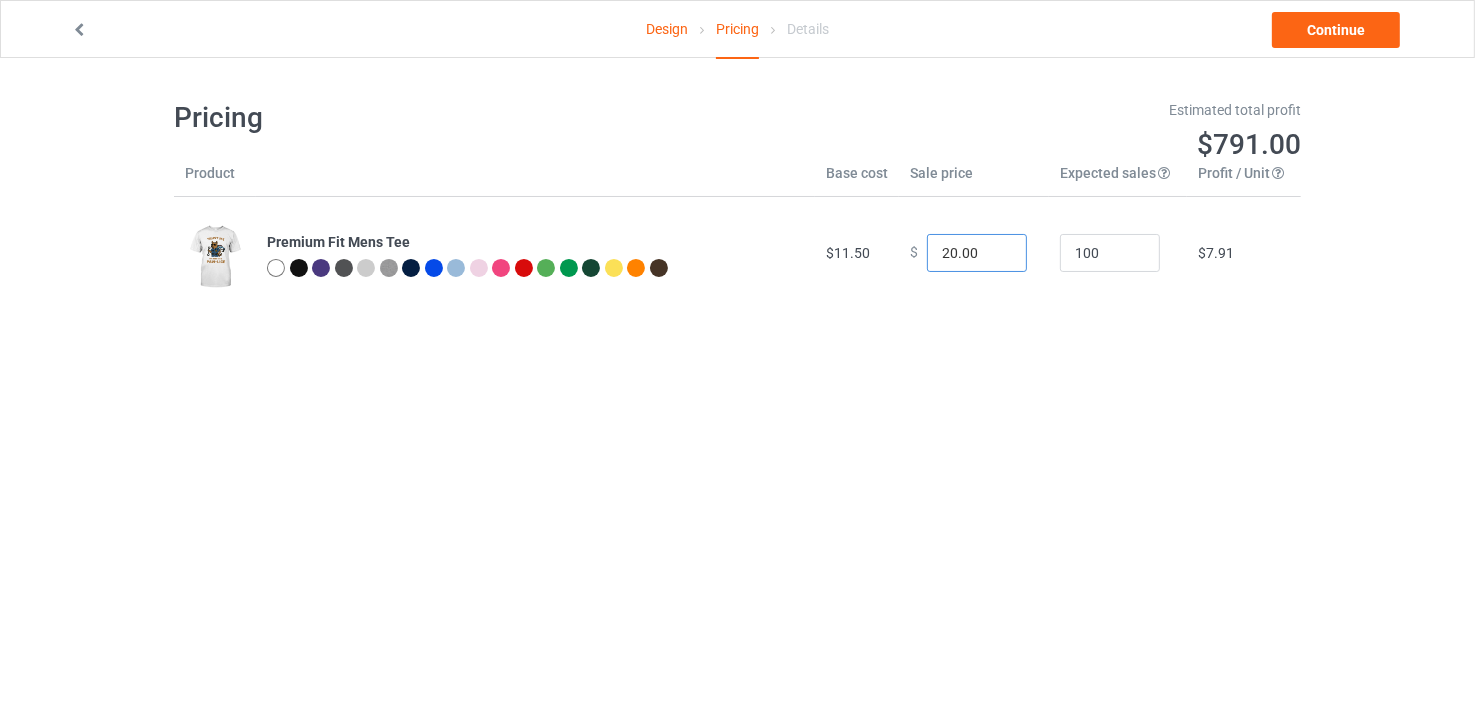 click on "20.00" at bounding box center [977, 253] 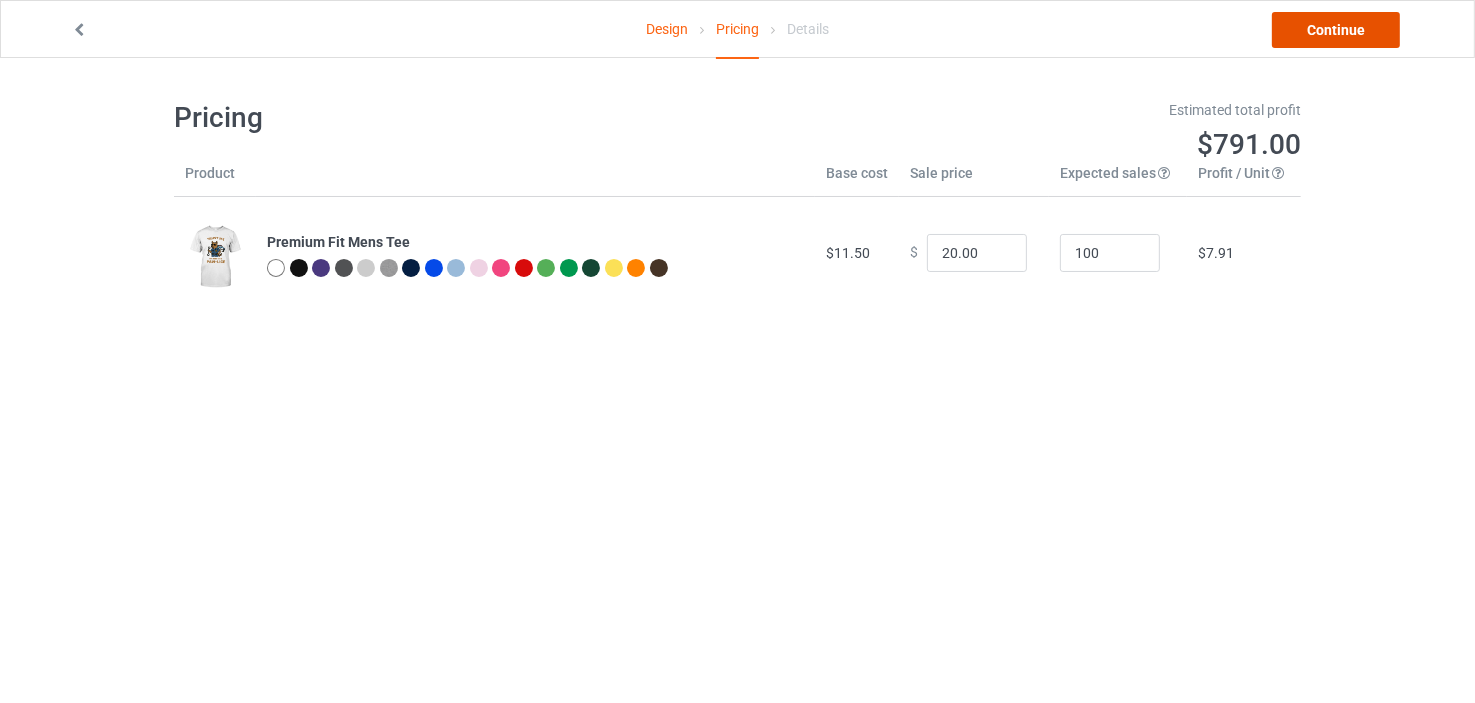 click on "Continue" at bounding box center (1336, 30) 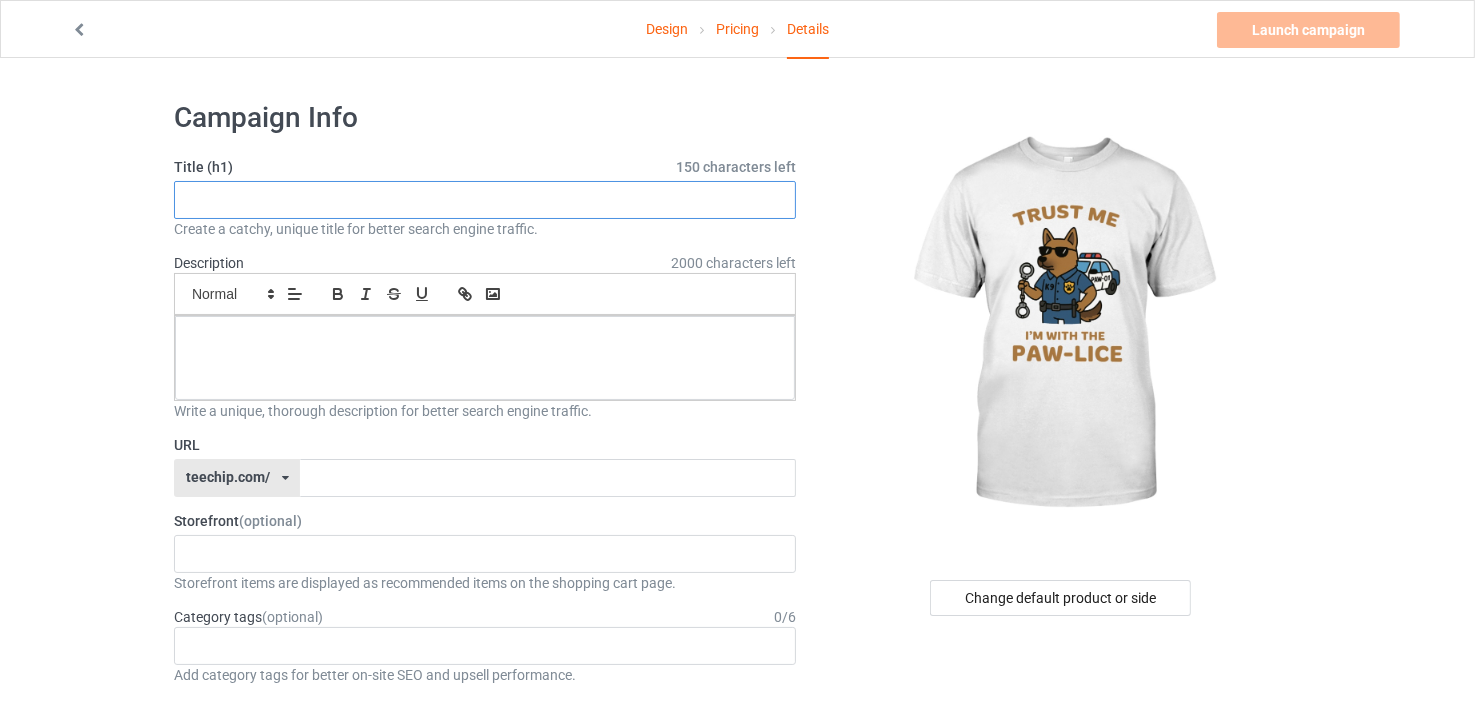 click at bounding box center (485, 200) 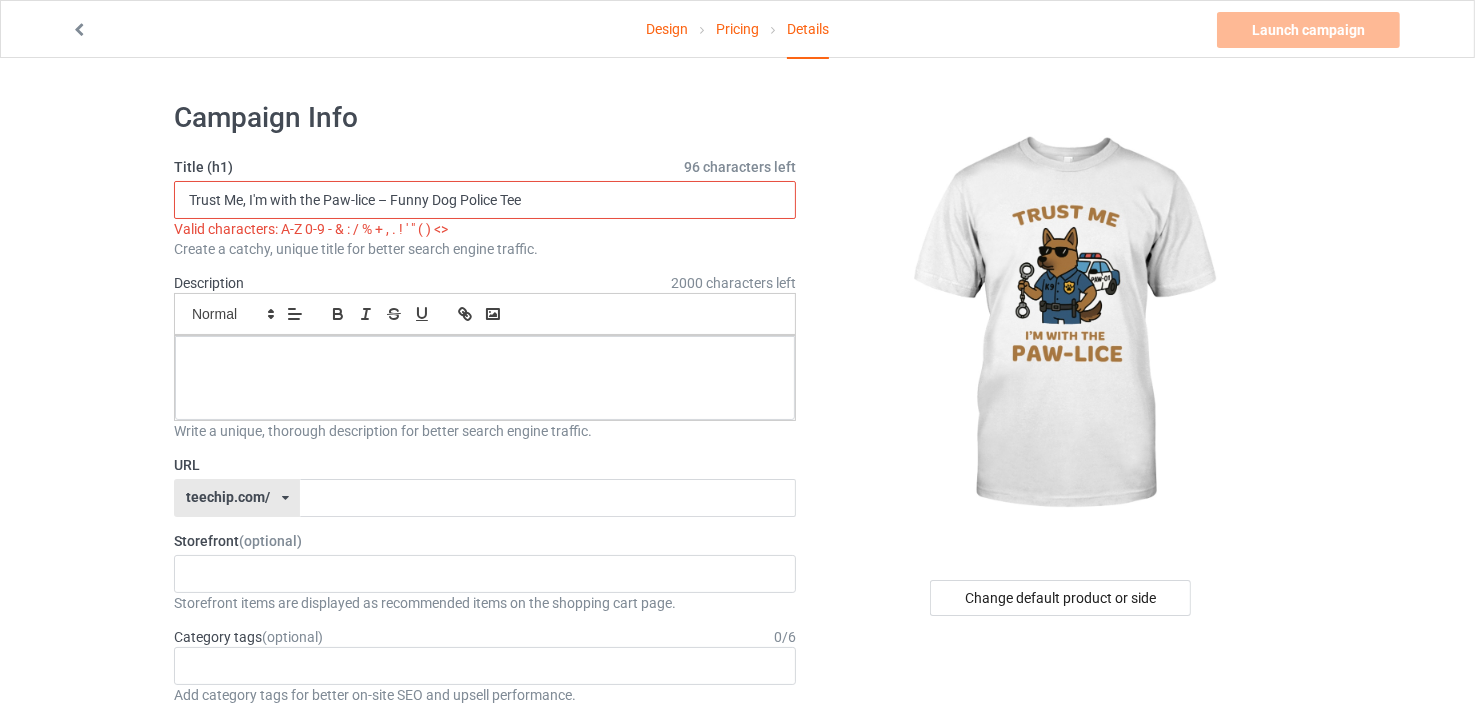 click on "Trust Me, I'm with the Paw-lice – Funny Dog Police Tee" at bounding box center (485, 200) 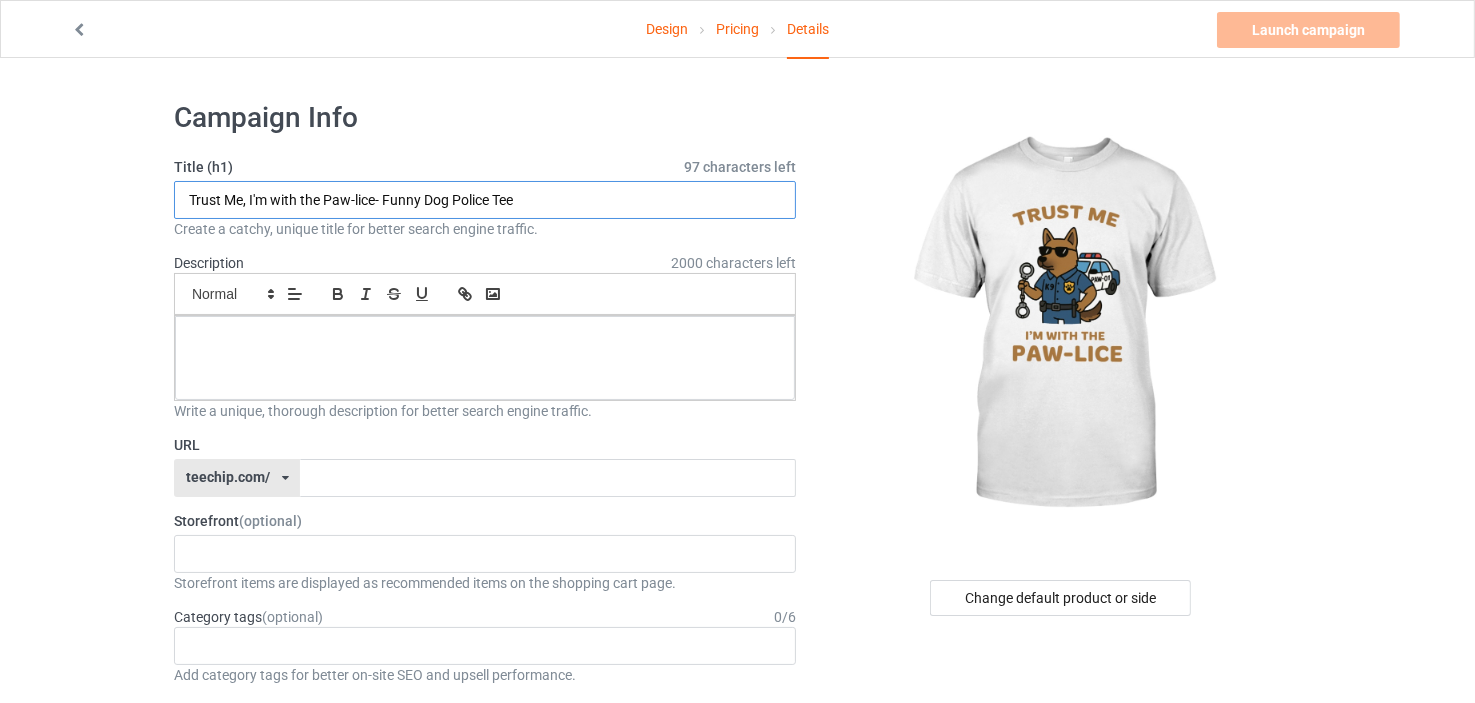 click on "Trust Me, I'm with the Paw-lice- Funny Dog Police Tee" at bounding box center [485, 200] 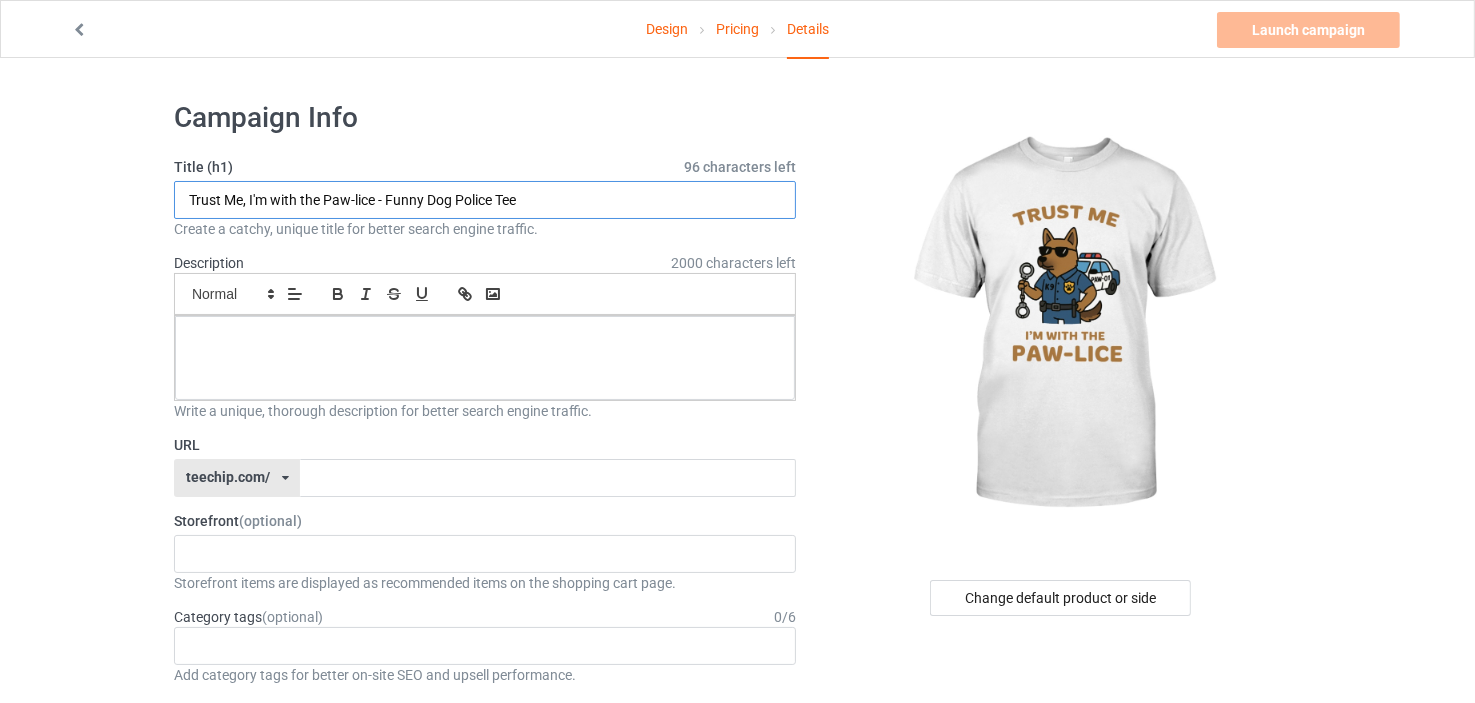 type on "Trust Me, I'm with the Paw-lice - Funny Dog Police Tee" 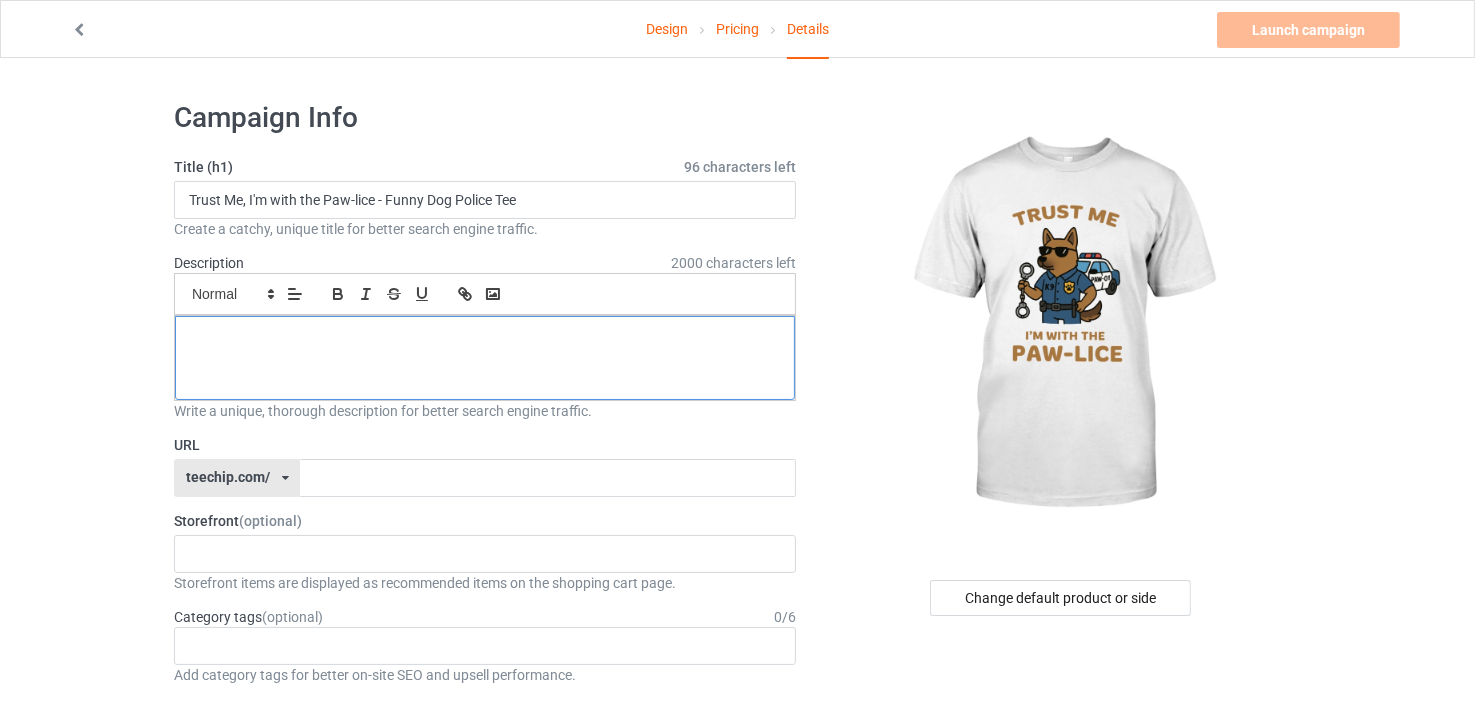 click at bounding box center (485, 338) 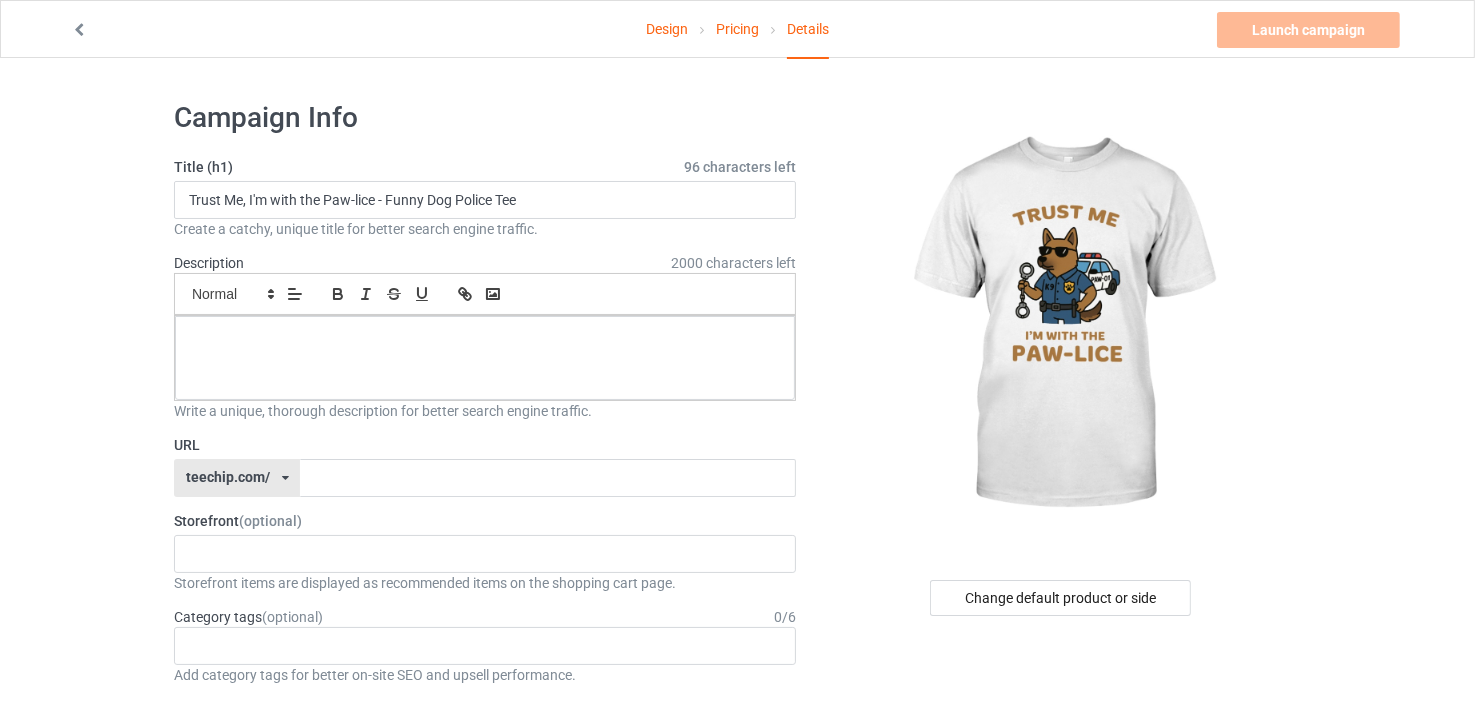 click on "Description 2000   characters left       Small Normal Large Big Huge" at bounding box center (485, 327) 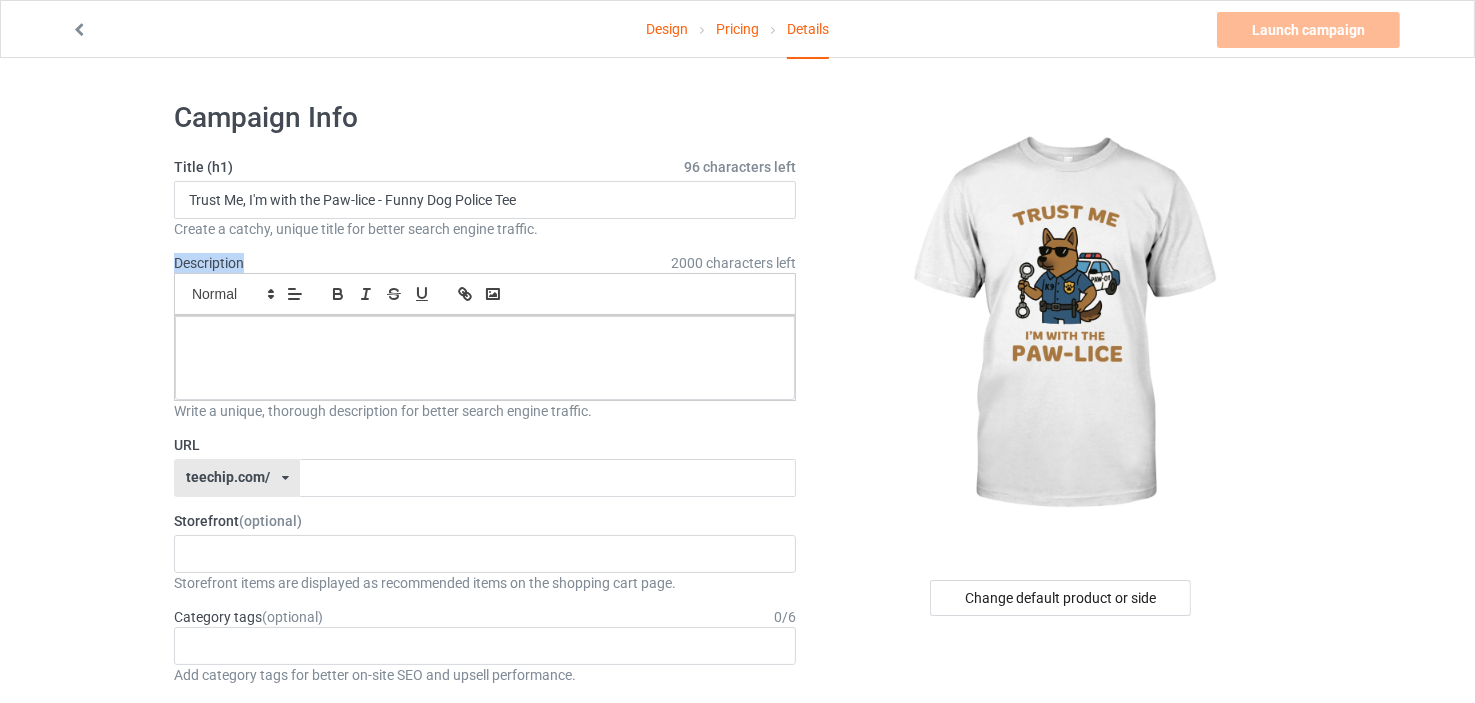 drag, startPoint x: 245, startPoint y: 259, endPoint x: 175, endPoint y: 259, distance: 70 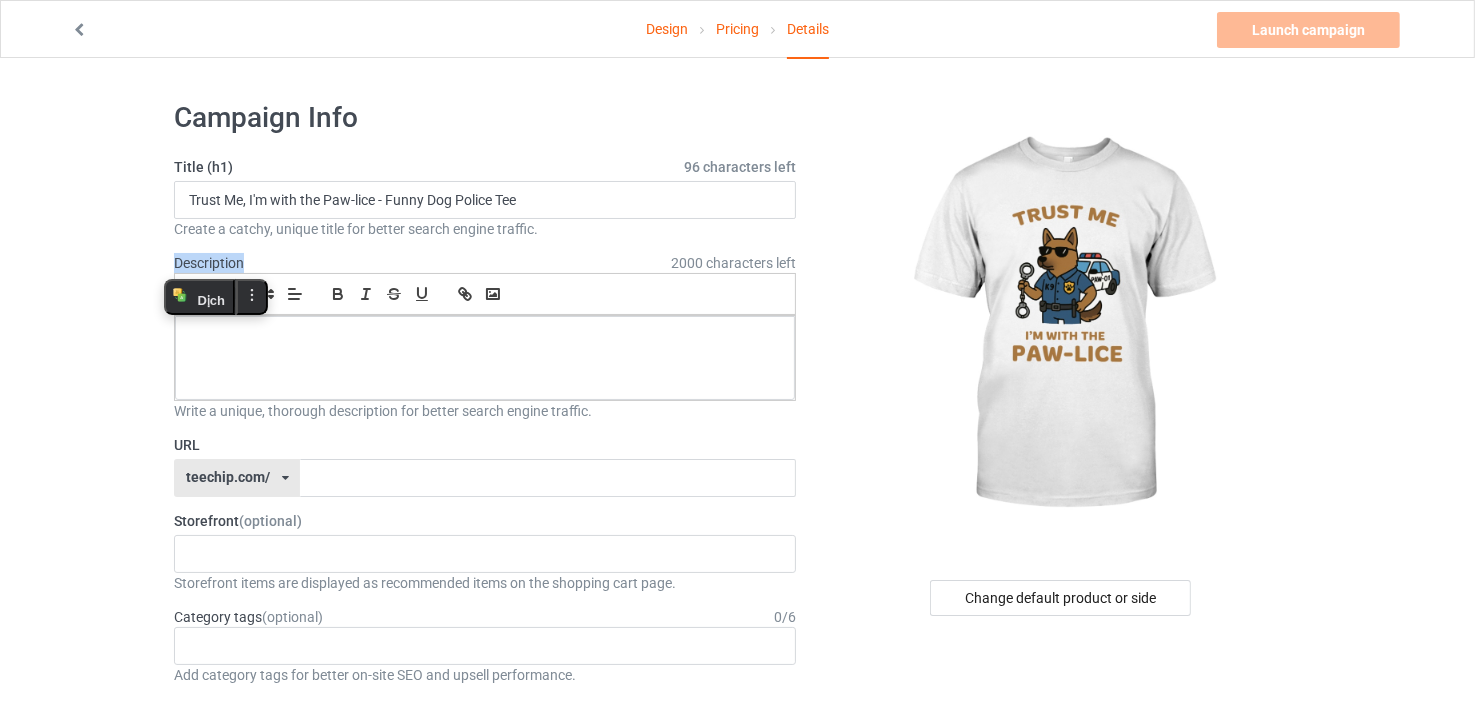 copy on "Description" 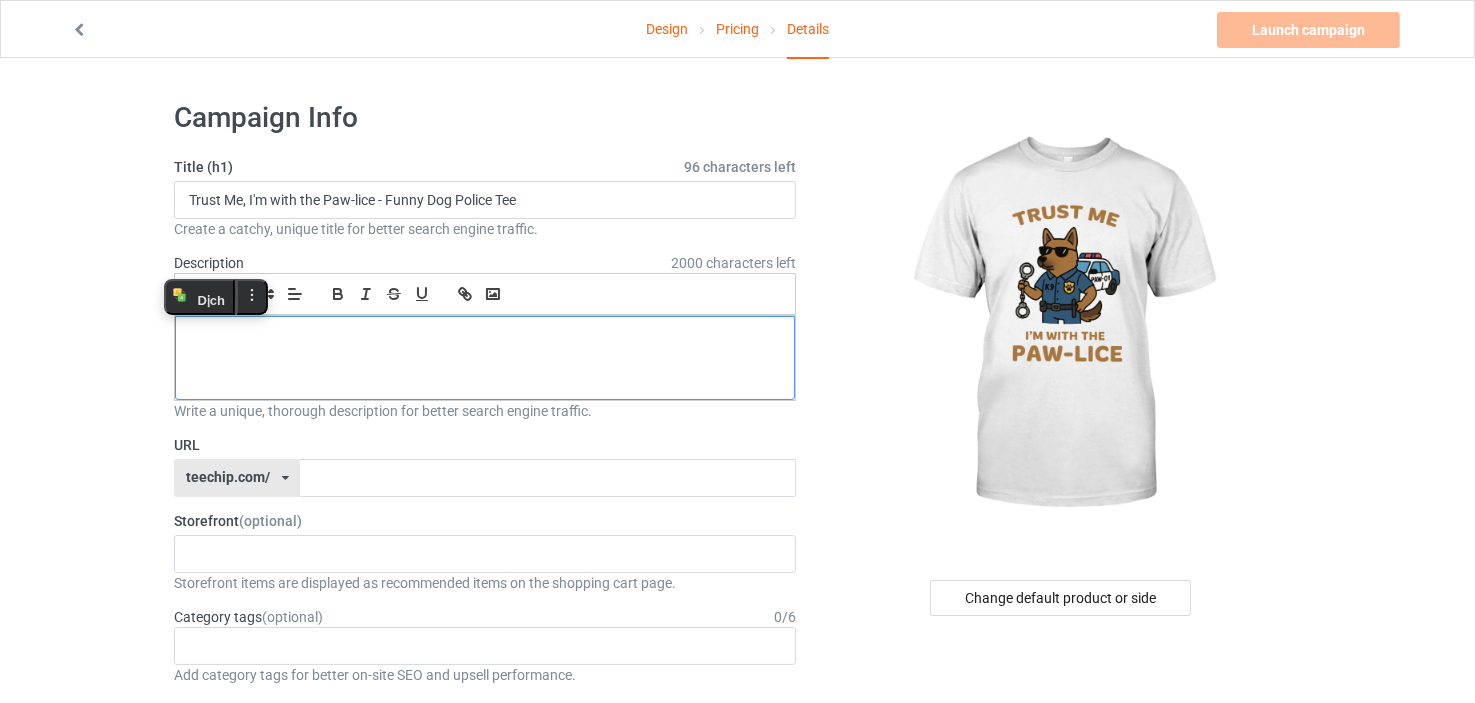 click at bounding box center [485, 338] 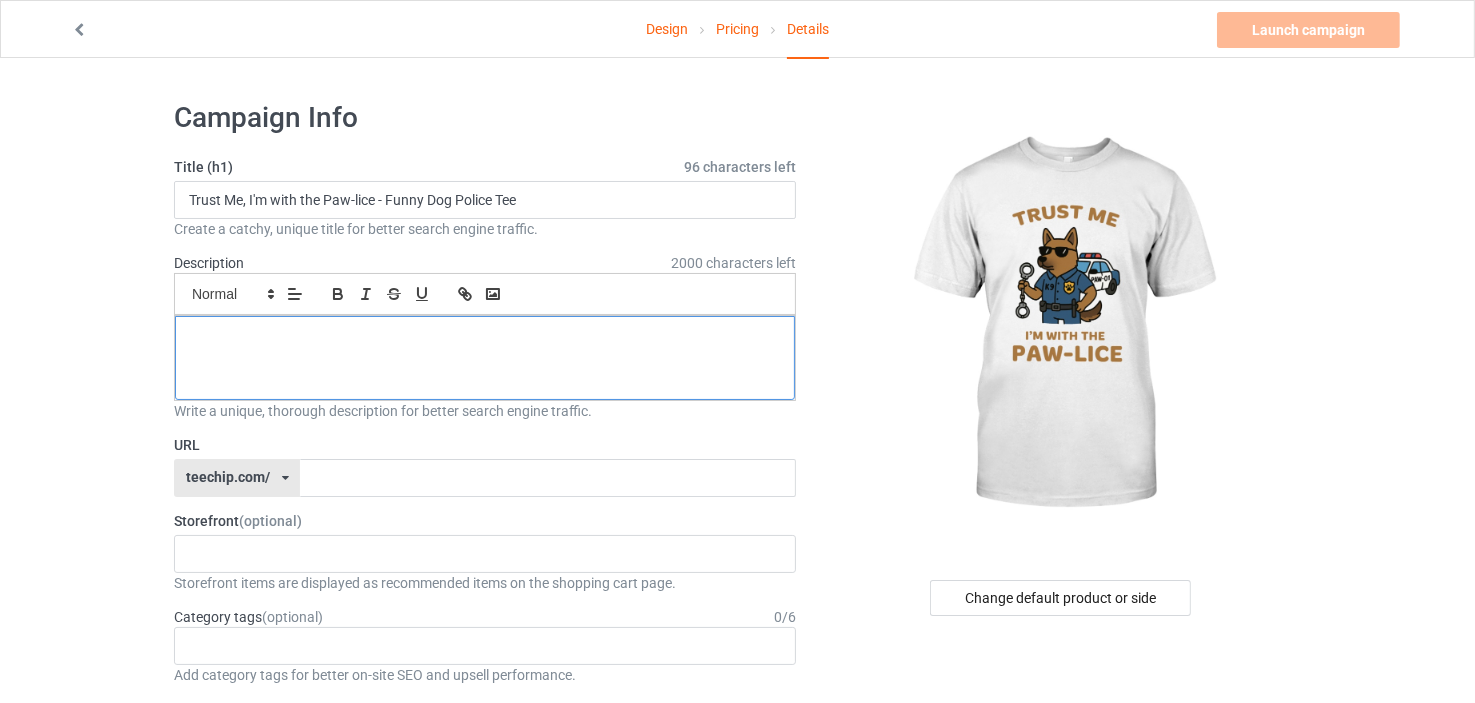 scroll, scrollTop: 0, scrollLeft: 0, axis: both 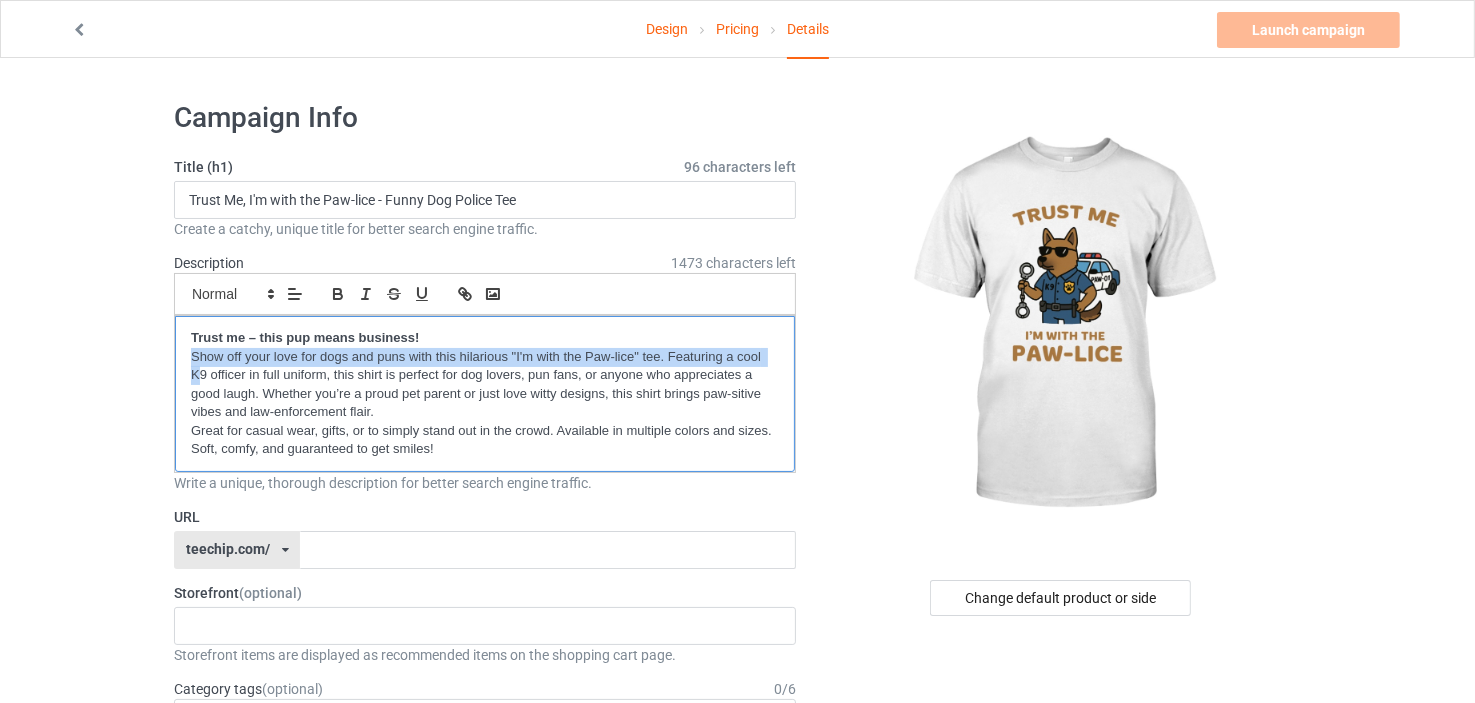 drag, startPoint x: 180, startPoint y: 362, endPoint x: 148, endPoint y: 373, distance: 33.83785 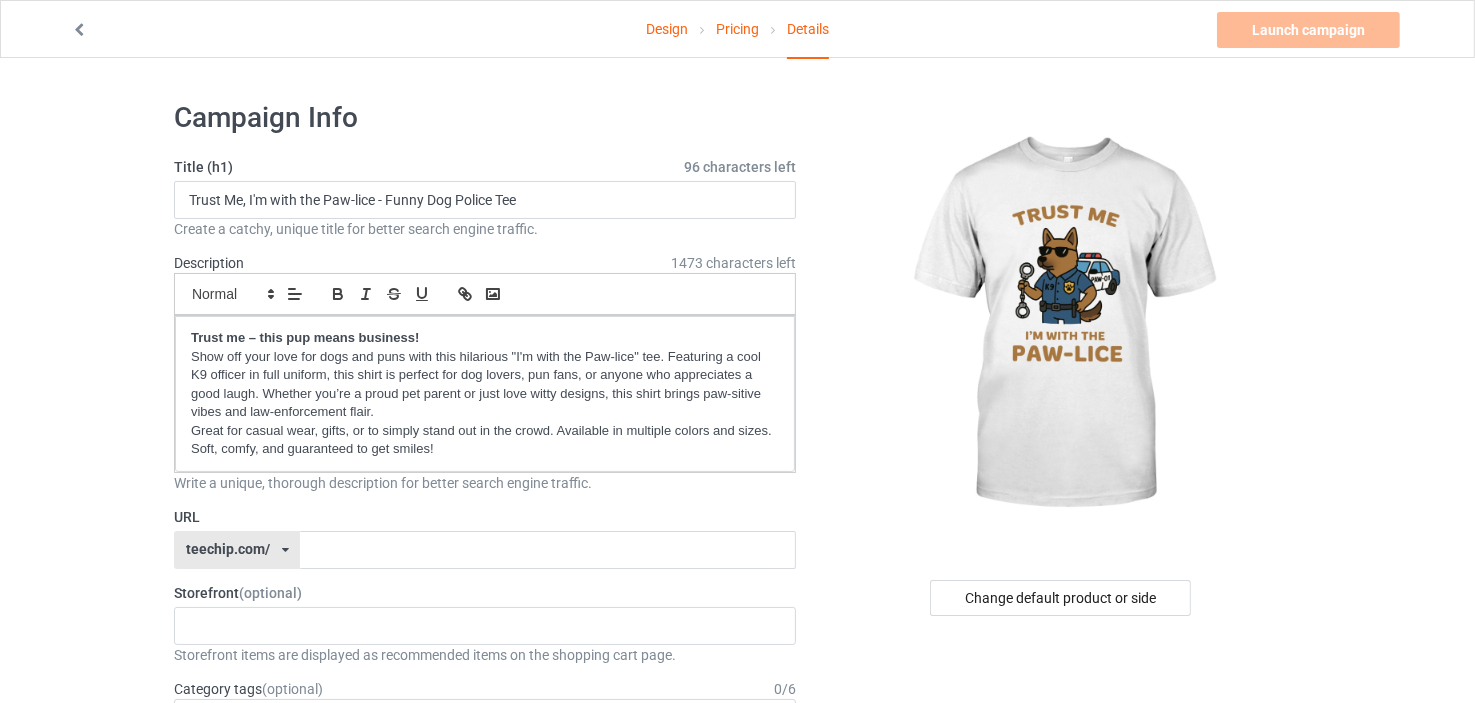 click on "Design Pricing Details Launch campaign Campaign Info Title (h1) 96   characters left Trust Me, I'm with the Paw-lice - Funny Dog Police Tee Create a catchy, unique title for better search engine traffic. Description 1473   characters left       Small Normal Large Big Huge                                                                                     Trust me – this pup means business!  Show off your love for dogs and puns with this hilarious "I'm with the Paw-lice" tee. Featuring a cool K9 officer in full uniform, this shirt is perfect for dog lovers, pun fans, or anyone who appreciates a good laugh. Whether you’re a proud pet parent or just love witty designs, this shirt brings paw-sitive vibes and law-enforcement flair. Great for casual wear, gifts, or to simply stand out in the crowd. Available in multiple colors and sizes. Soft, comfy, and guaranteed to get smiles! Write a unique, thorough description for better search engine traffic. URL teechip.com/ teechip.com/ 0 / 6" at bounding box center (737, 1130) 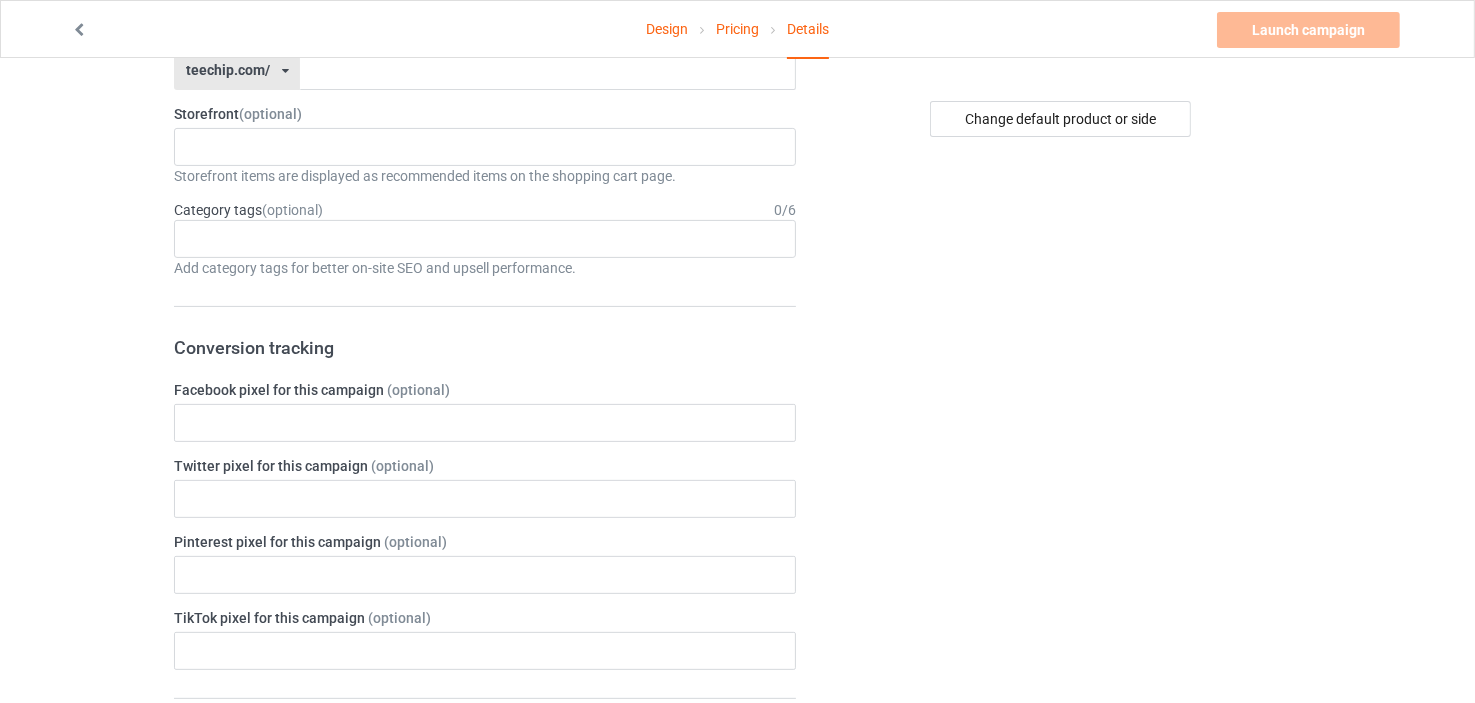 scroll, scrollTop: 464, scrollLeft: 0, axis: vertical 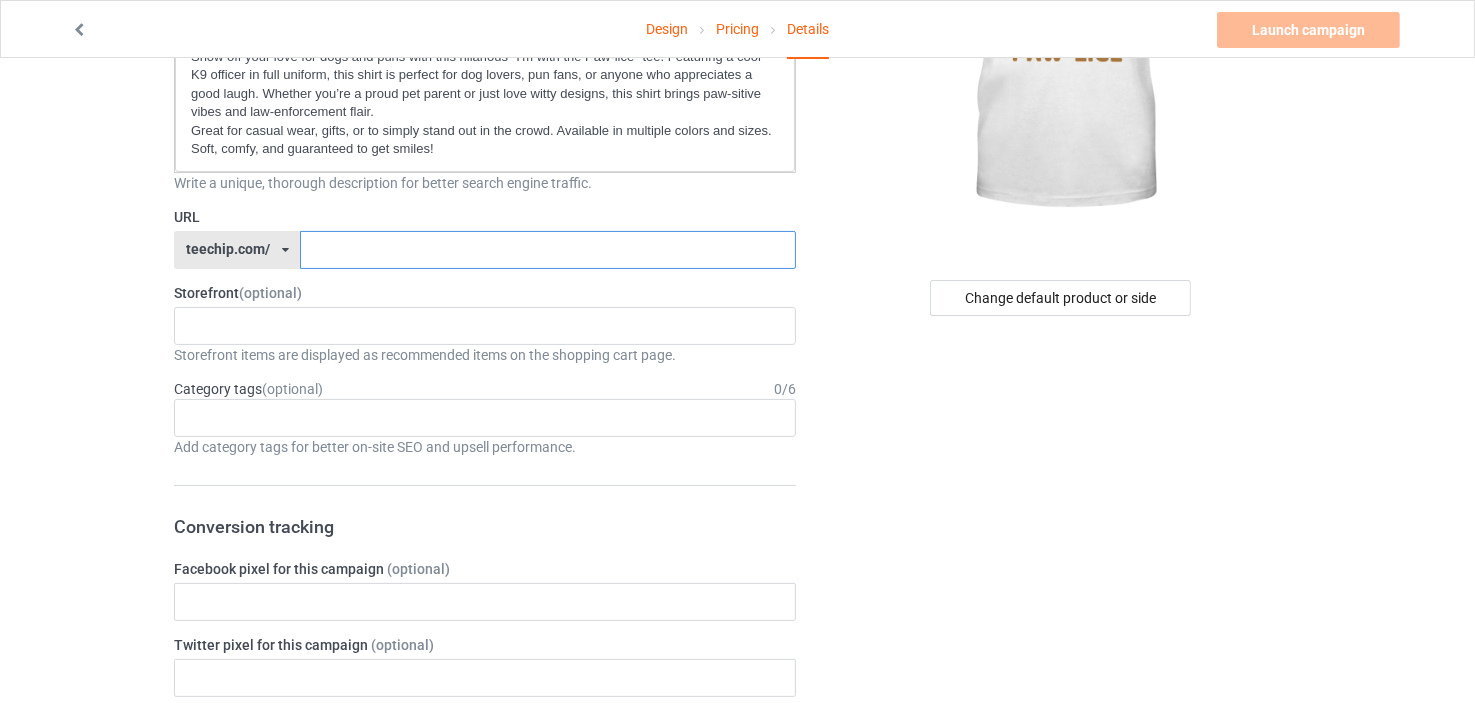 click at bounding box center [547, 250] 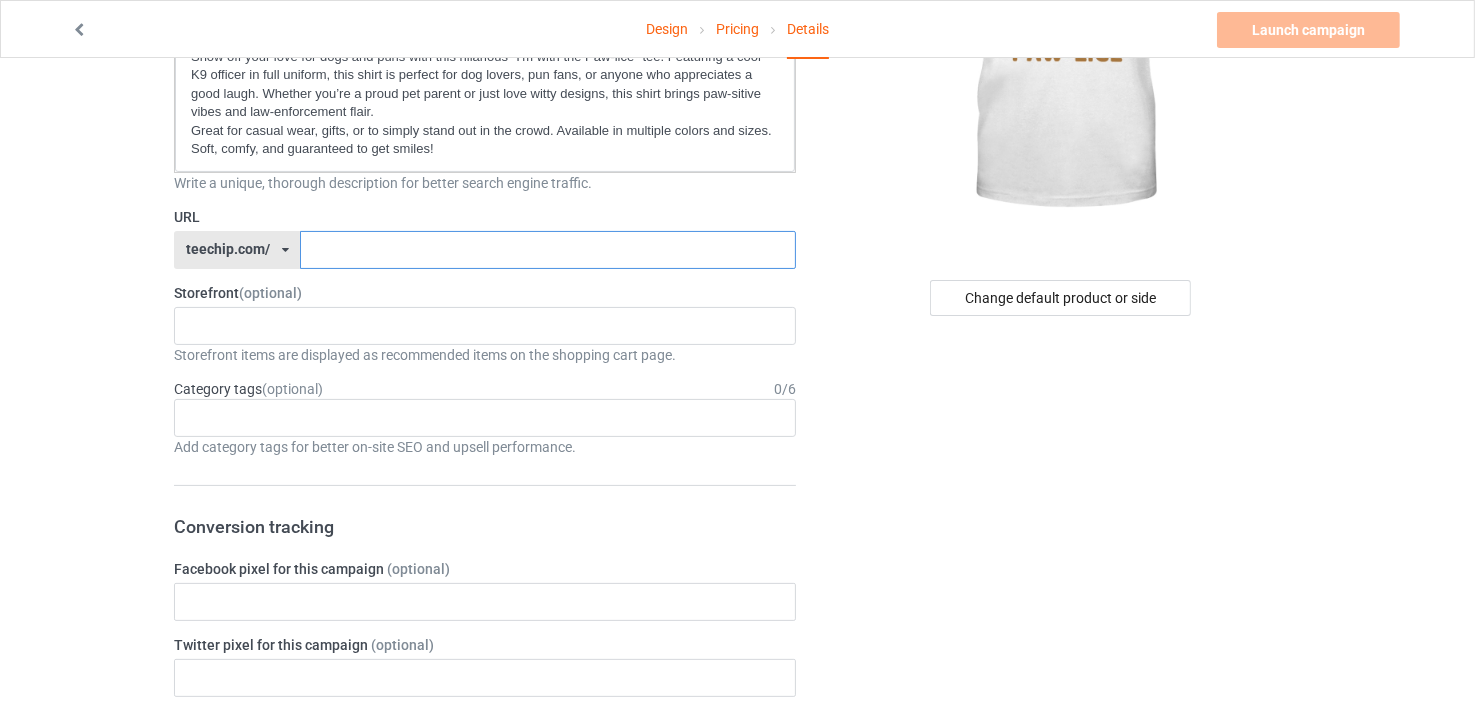 click at bounding box center [547, 250] 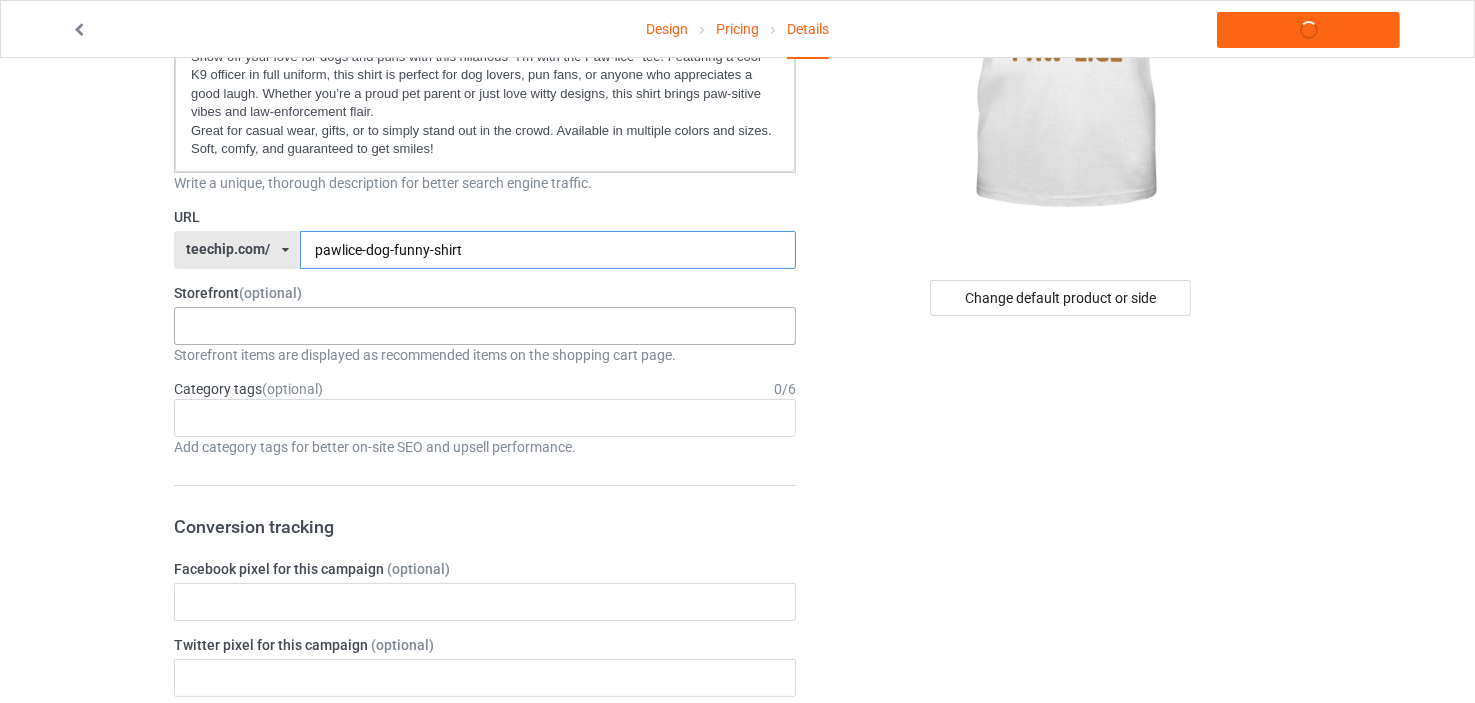 type on "pawlice-dog-funny-shirt" 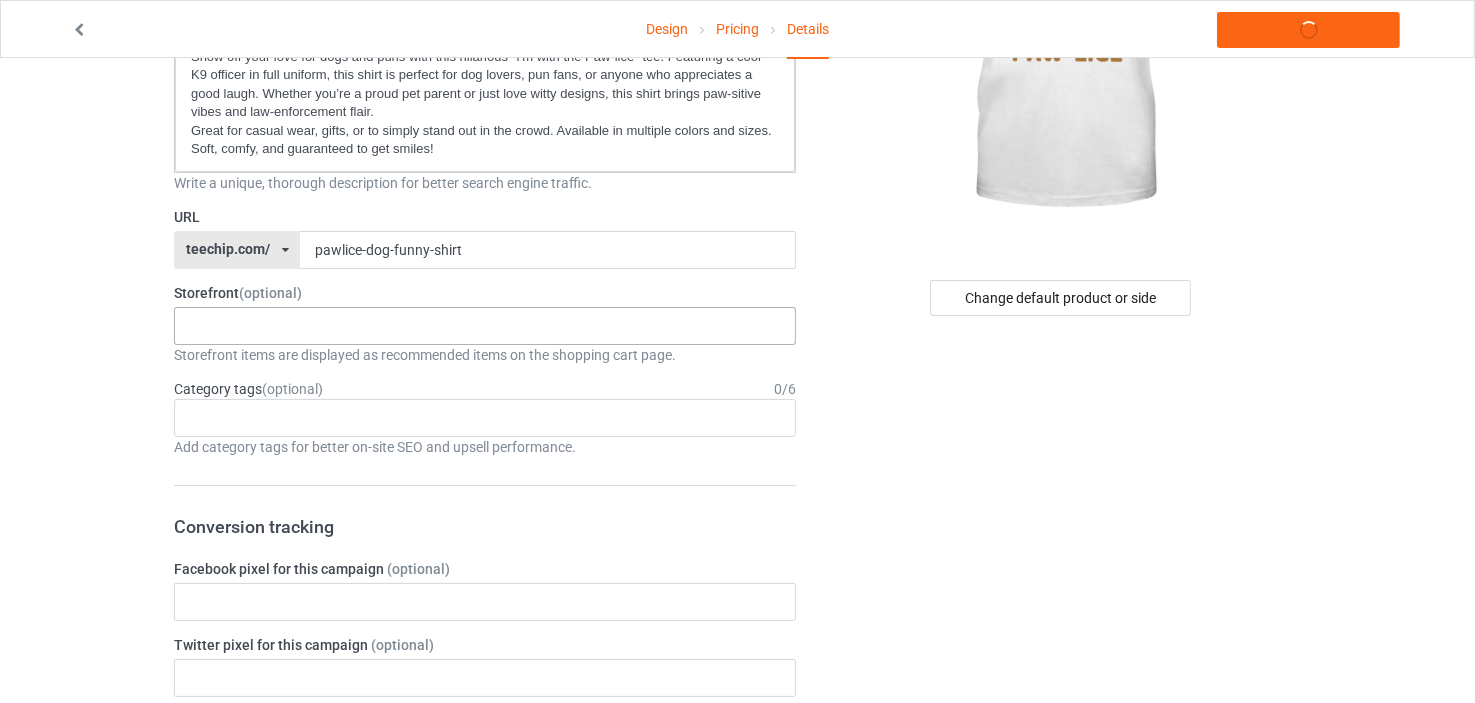 click on "Ngoc’s Tee Vibe & Wear [ID]" at bounding box center (485, 326) 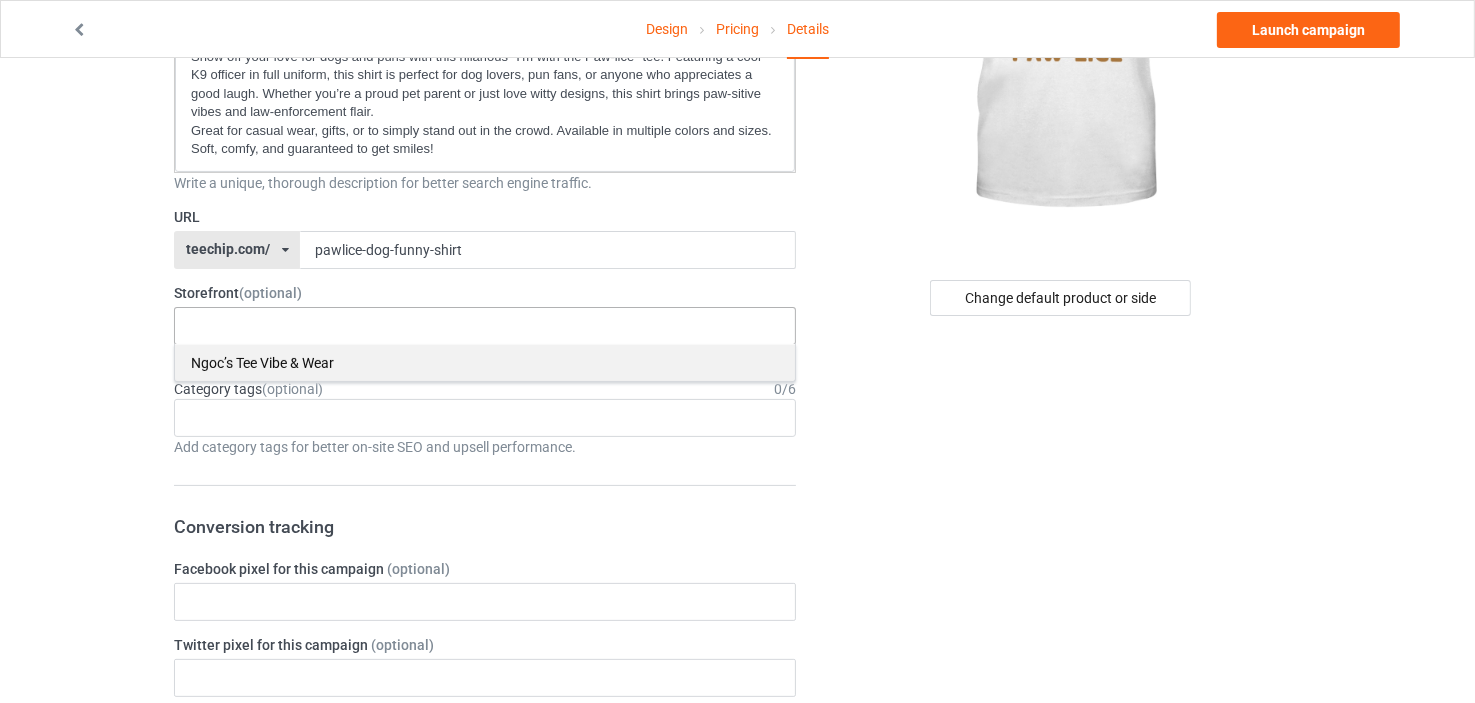 click on "Ngoc’s Tee Vibe & Wear" at bounding box center [485, 362] 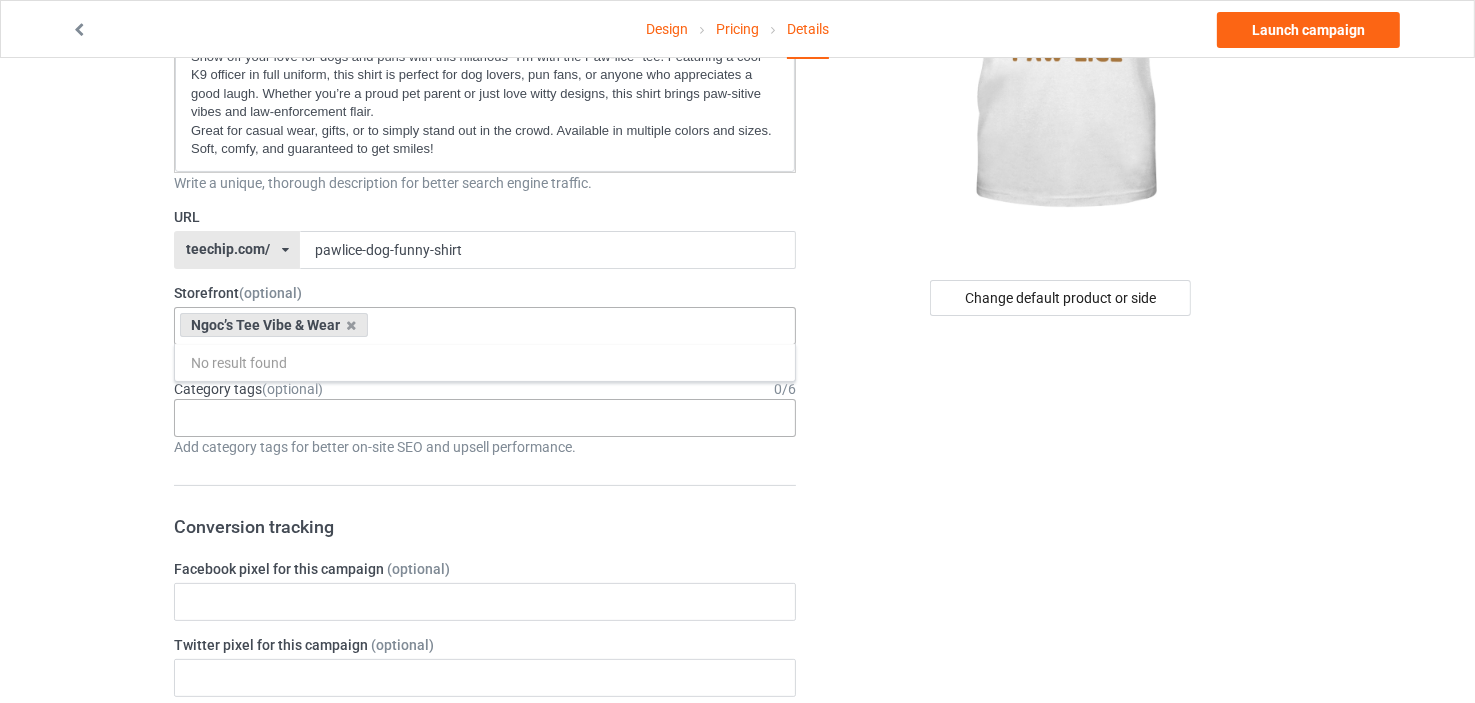 click on "Age > 1-19 > 1 Age > 1-12 Months > 1 Month Age > 1-12 Months Age > 1-19 Age > 1-19 > 10 Age > 1-12 Months > 10 Month Age > 80-100 > 100 Sports > Running > 10K Run Age > 1-19 > 11 Age > 1-12 Months > 11 Month Age > 1-19 > 12 Age > 1-12 Months > 12 Month Age > 1-19 > 13 Age > 1-19 > 14 Age > 1-19 > 15 Sports > Running > 15K Run Age > 1-19 > 16 Age > 1-19 > 17 Age > 1-19 > 18 Age > 1-19 > 19 Age > Decades > 1920s Age > Decades > 1930s Age > Decades > 1940s Age > Decades > 1950s Age > Decades > 1960s Age > Decades > 1970s Age > Decades > 1980s Age > Decades > 1990s Age > 1-19 > 2 Age > 1-12 Months > 2 Month Age > 20-39 > 20 Age > 20-39 Age > Decades > 2000s Age > Decades > 2010s Age > 20-39 > 21 Age > 20-39 > 22 Age > 20-39 > 23 Age > 20-39 > 24 Age > 20-39 > 25 Age > 20-39 > 26 Age > 20-39 > 27 Age > 20-39 > 28 Age > 20-39 > 29 Age > 1-19 > 3 Age > 1-12 Months > 3 Month Sports > Basketball > 3-Pointer Age > 20-39 > 30 Age > 20-39 > 31 Age > 20-39 > 32 Age > 20-39 > 33 Age > 20-39 > 34 Age > 20-39 > 35 Age Jobs 1" at bounding box center (485, 418) 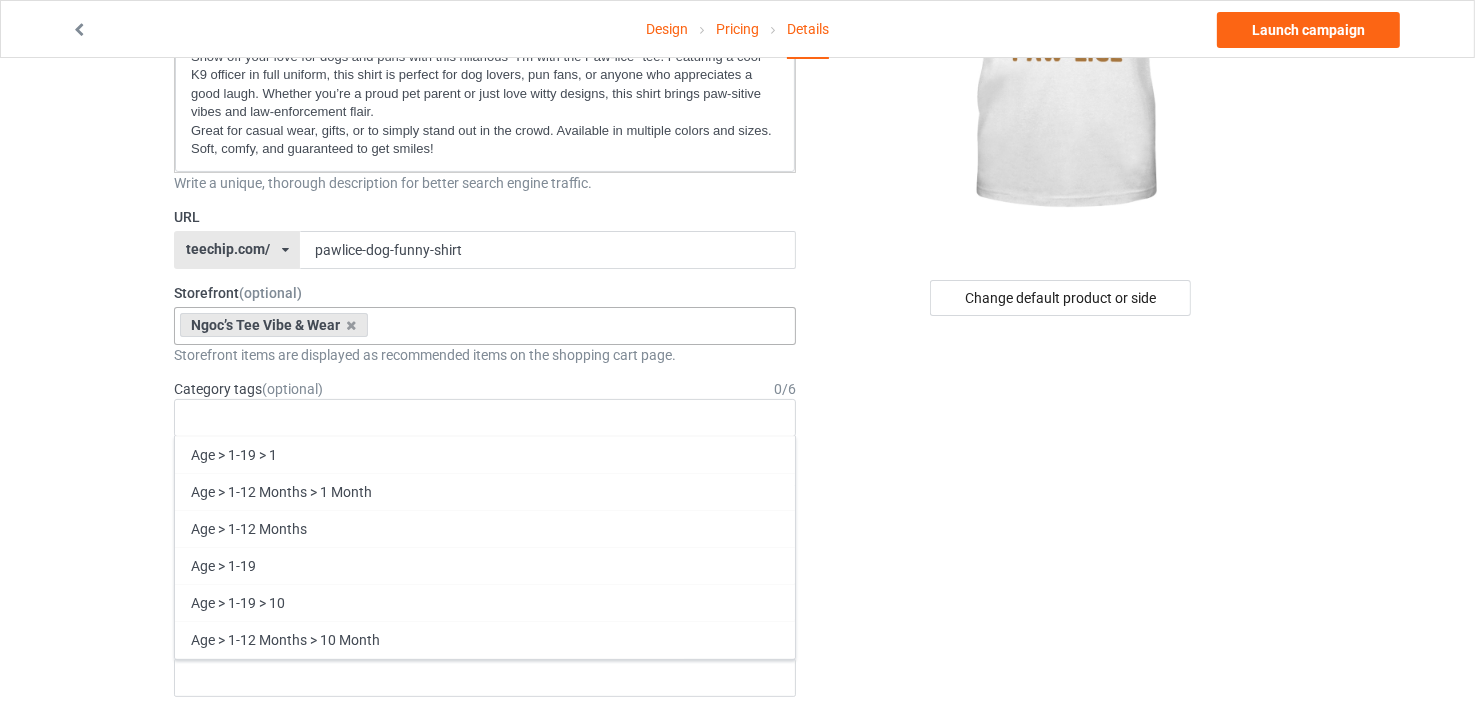 click on "Design Pricing Details Launch campaign Campaign Info Title (h1) 96   characters left Trust Me, I'm with the Paw-lice - Funny Dog Police Tee Create a catchy, unique title for better search engine traffic. Description 1473   characters left       Small Normal Large Big Huge                                                                                     Trust me – this pup means business!  Show off your love for dogs and puns with this hilarious "I'm with the Paw-lice" tee. Featuring a cool K9 officer in full uniform, this shirt is perfect for dog lovers, pun fans, or anyone who appreciates a good laugh. Whether you’re a proud pet parent or just love witty designs, this shirt brings paw-sitive vibes and law-enforcement flair. Great for casual wear, gifts, or to simply stand out in the crowd. Available in multiple colors and sizes. Soft, comfy, and guaranteed to get smiles! Write a unique, thorough description for better search engine traffic. URL teechip.com/ teechip.com/ [ID] 0 / 6 1" at bounding box center (737, 830) 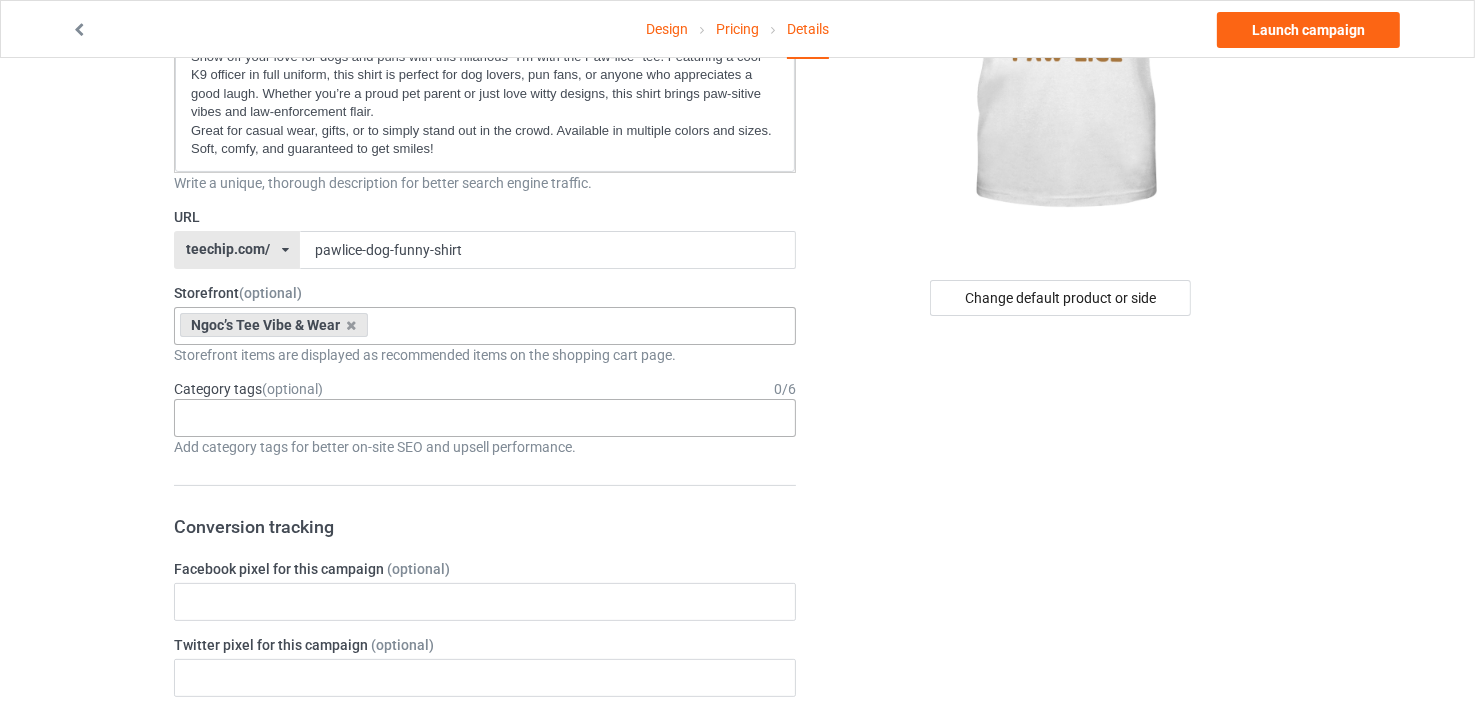 click on "Age > 1-19 > 1 Age > 1-12 Months > 1 Month Age > 1-12 Months Age > 1-19 Age > 1-19 > 10 Age > 1-12 Months > 10 Month Age > 80-100 > 100 Sports > Running > 10K Run Age > 1-19 > 11 Age > 1-12 Months > 11 Month Age > 1-19 > 12 Age > 1-12 Months > 12 Month Age > 1-19 > 13 Age > 1-19 > 14 Age > 1-19 > 15 Sports > Running > 15K Run Age > 1-19 > 16 Age > 1-19 > 17 Age > 1-19 > 18 Age > 1-19 > 19 Age > Decades > 1920s Age > Decades > 1930s Age > Decades > 1940s Age > Decades > 1950s Age > Decades > 1960s Age > Decades > 1970s Age > Decades > 1980s Age > Decades > 1990s Age > 1-19 > 2 Age > 1-12 Months > 2 Month Age > 20-39 > 20 Age > 20-39 Age > Decades > 2000s Age > Decades > 2010s Age > 20-39 > 21 Age > 20-39 > 22 Age > 20-39 > 23 Age > 20-39 > 24 Age > 20-39 > 25 Age > 20-39 > 26 Age > 20-39 > 27 Age > 20-39 > 28 Age > 20-39 > 29 Age > 1-19 > 3 Age > 1-12 Months > 3 Month Sports > Basketball > 3-Pointer Age > 20-39 > 30 Age > 20-39 > 31 Age > 20-39 > 32 Age > 20-39 > 33 Age > 20-39 > 34 Age > 20-39 > 35 Age Jobs 1" at bounding box center (485, 418) 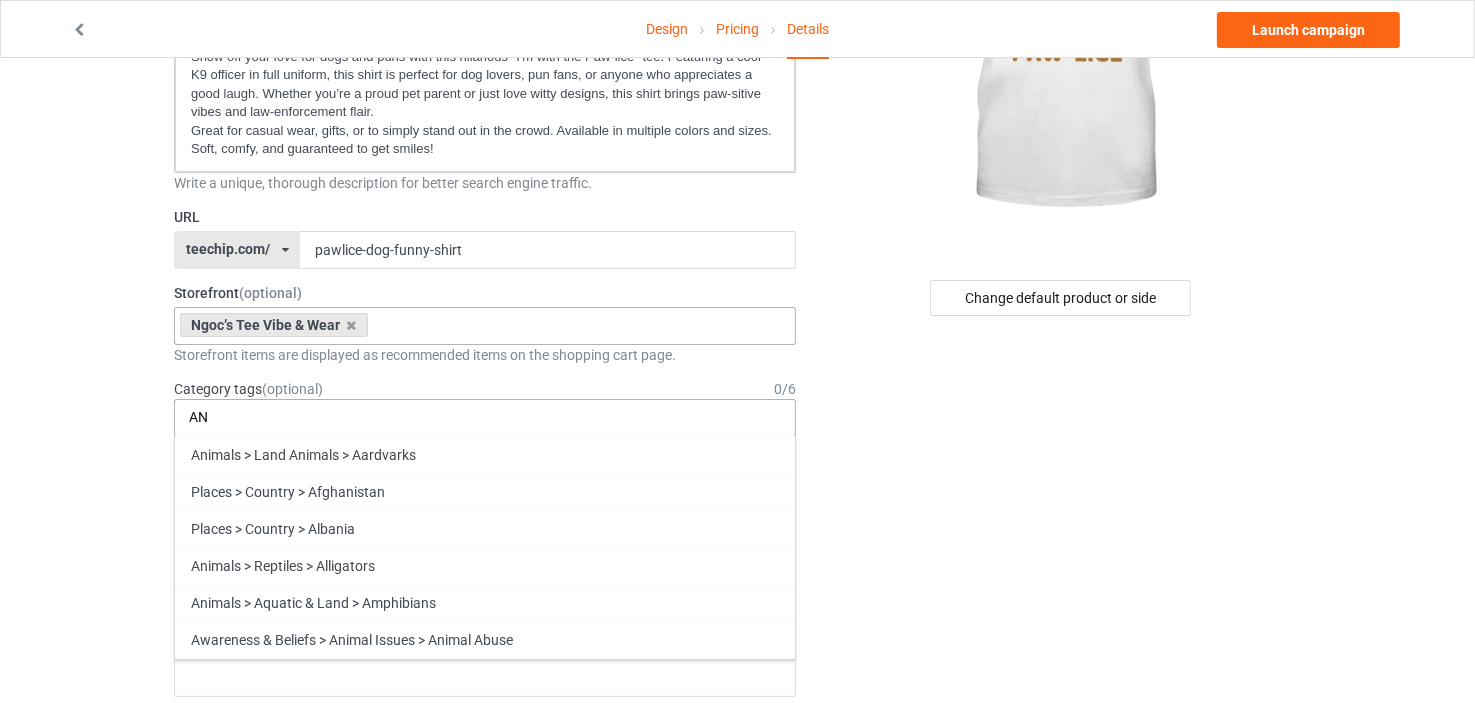type on "A" 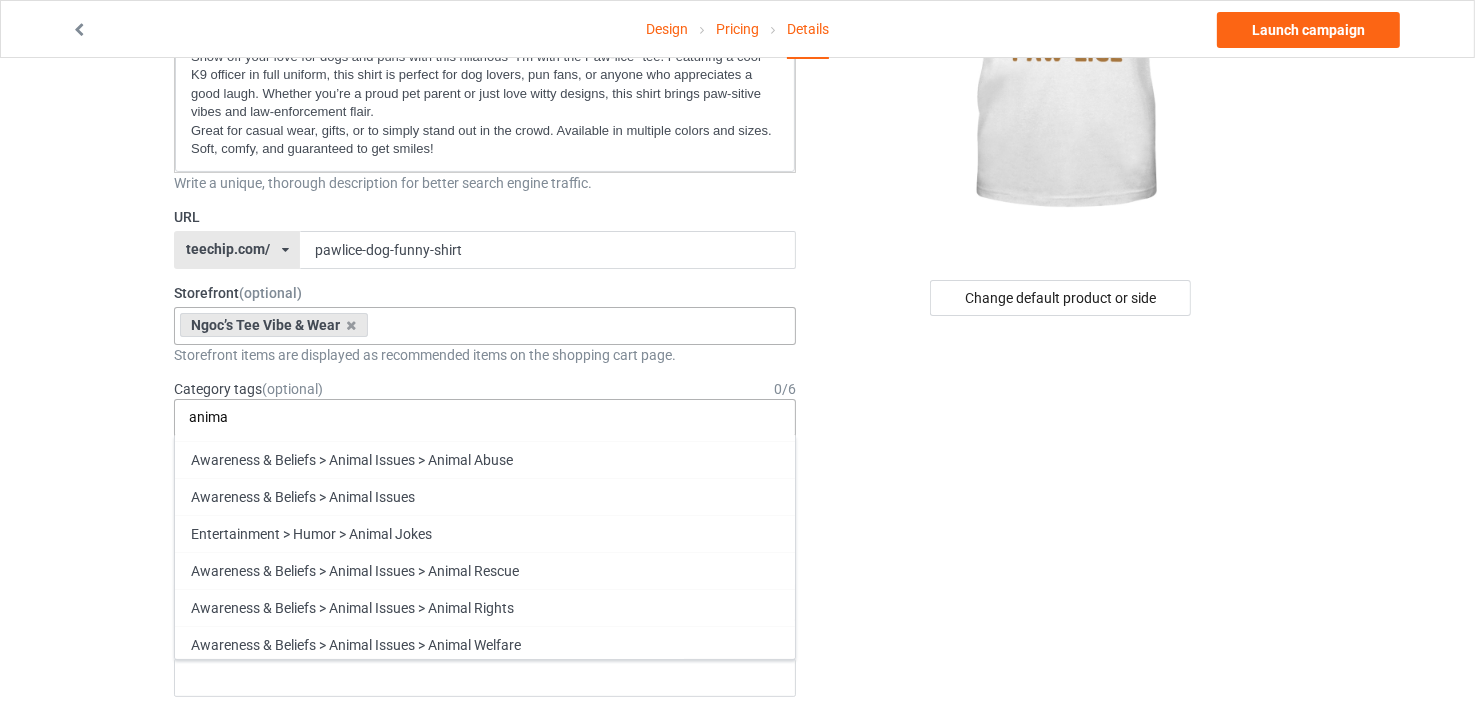 scroll, scrollTop: 294, scrollLeft: 0, axis: vertical 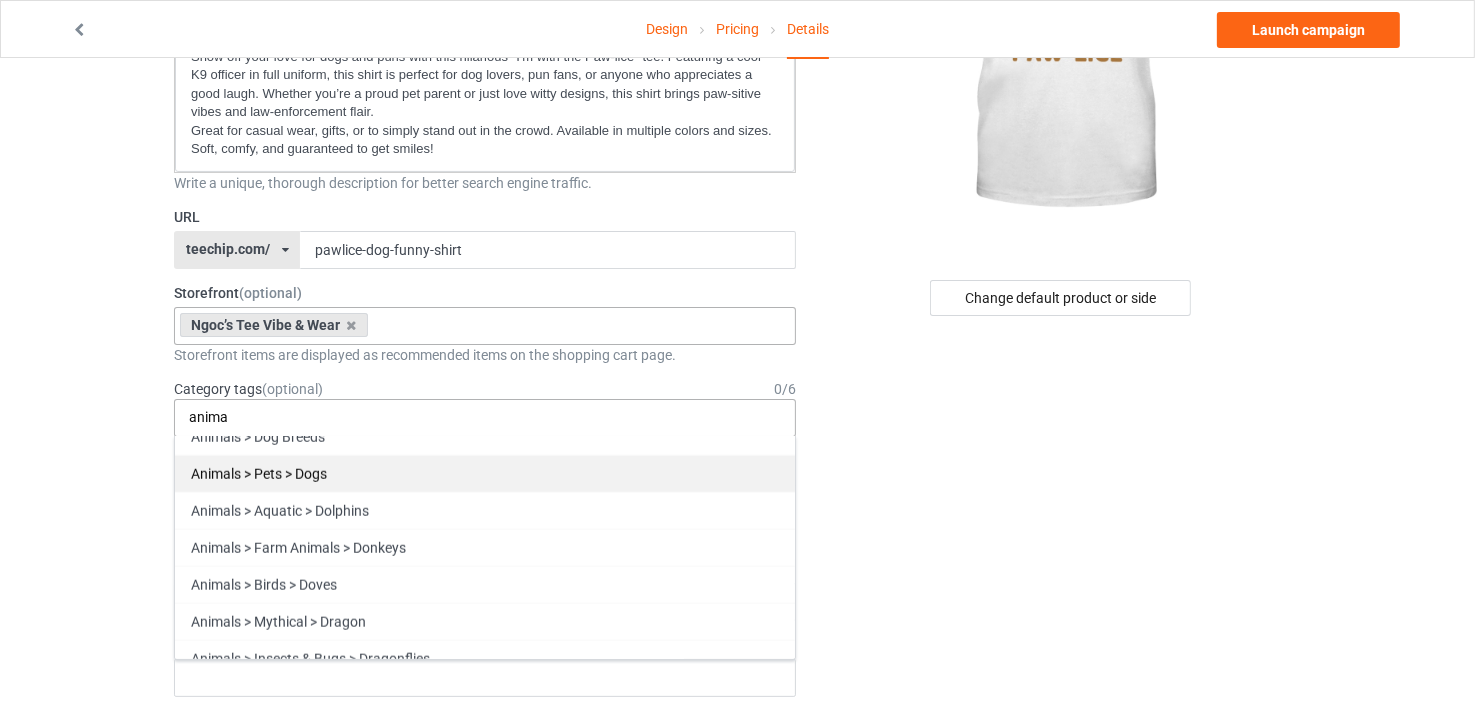type on "anima" 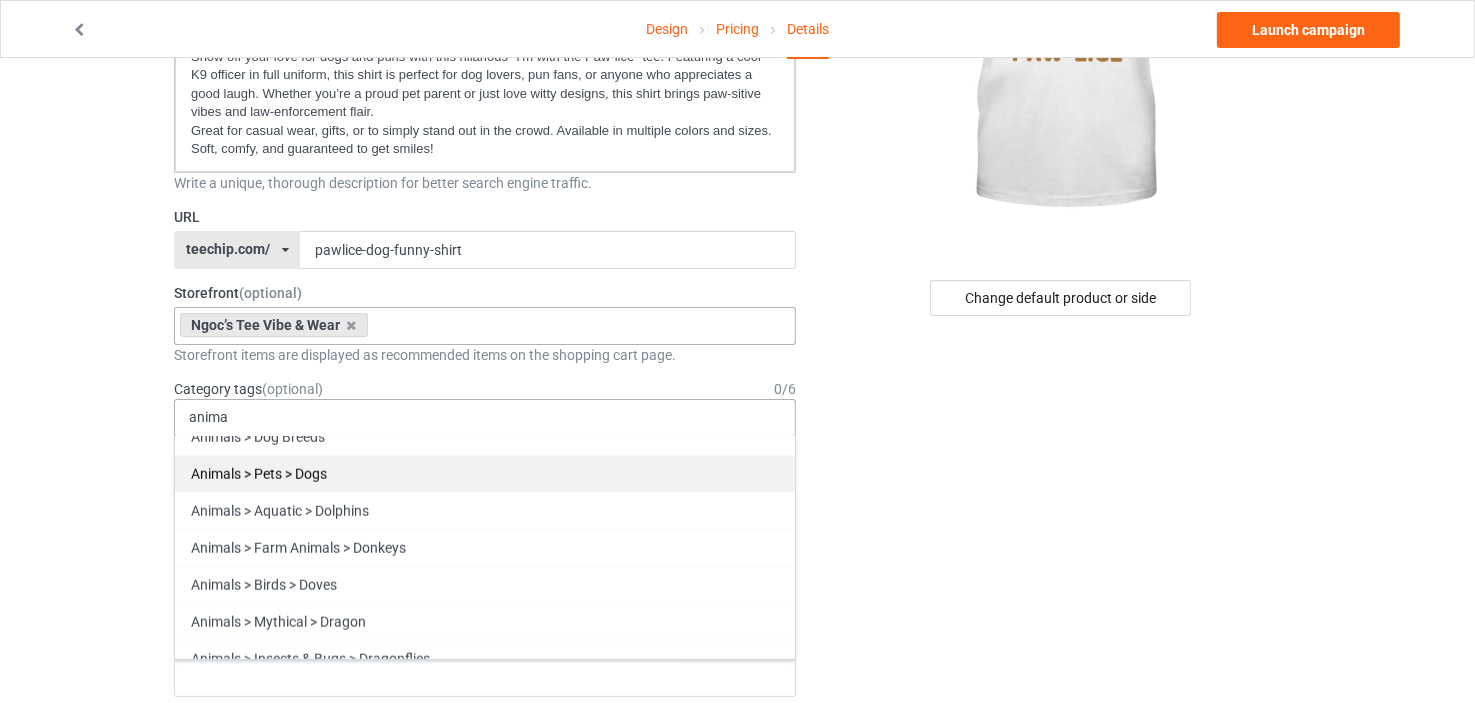 click on "Animals > Pets > Dogs" at bounding box center [485, 473] 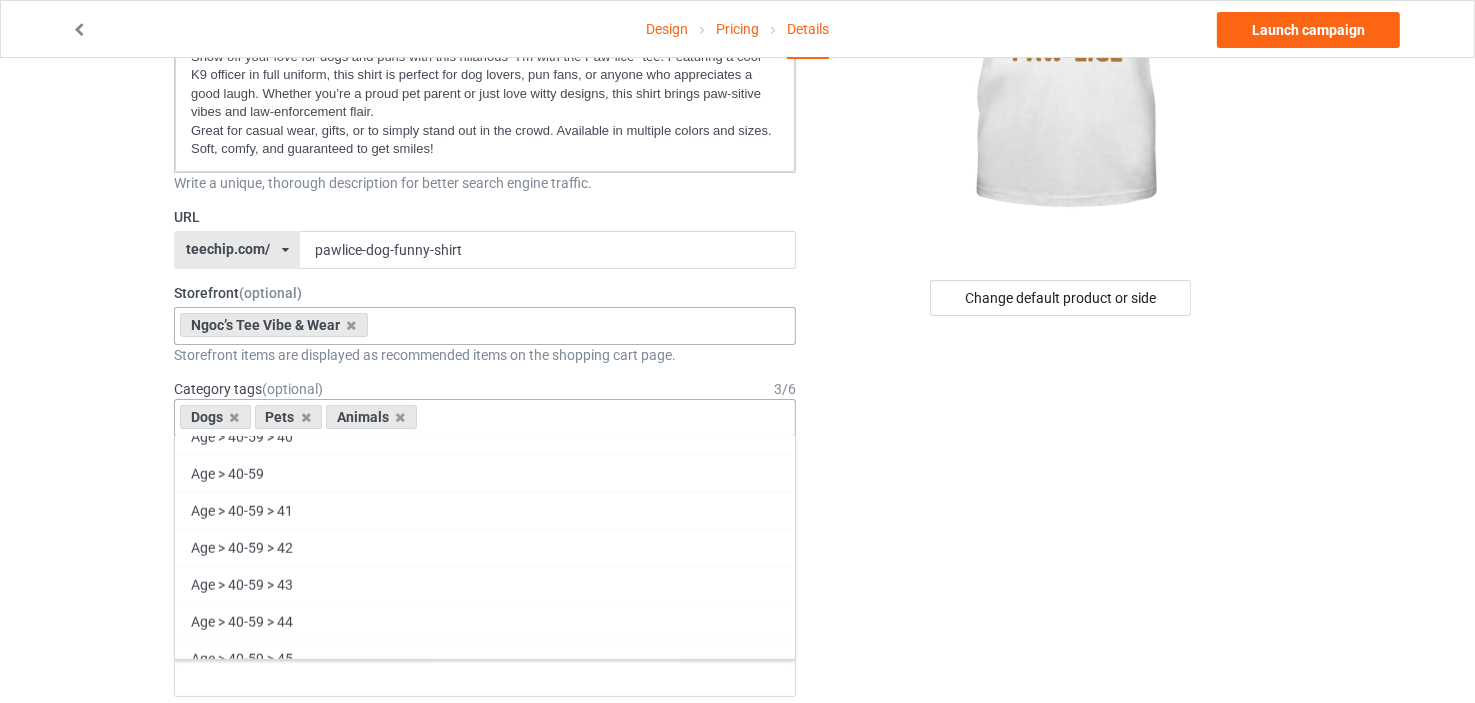 scroll, scrollTop: 27299, scrollLeft: 0, axis: vertical 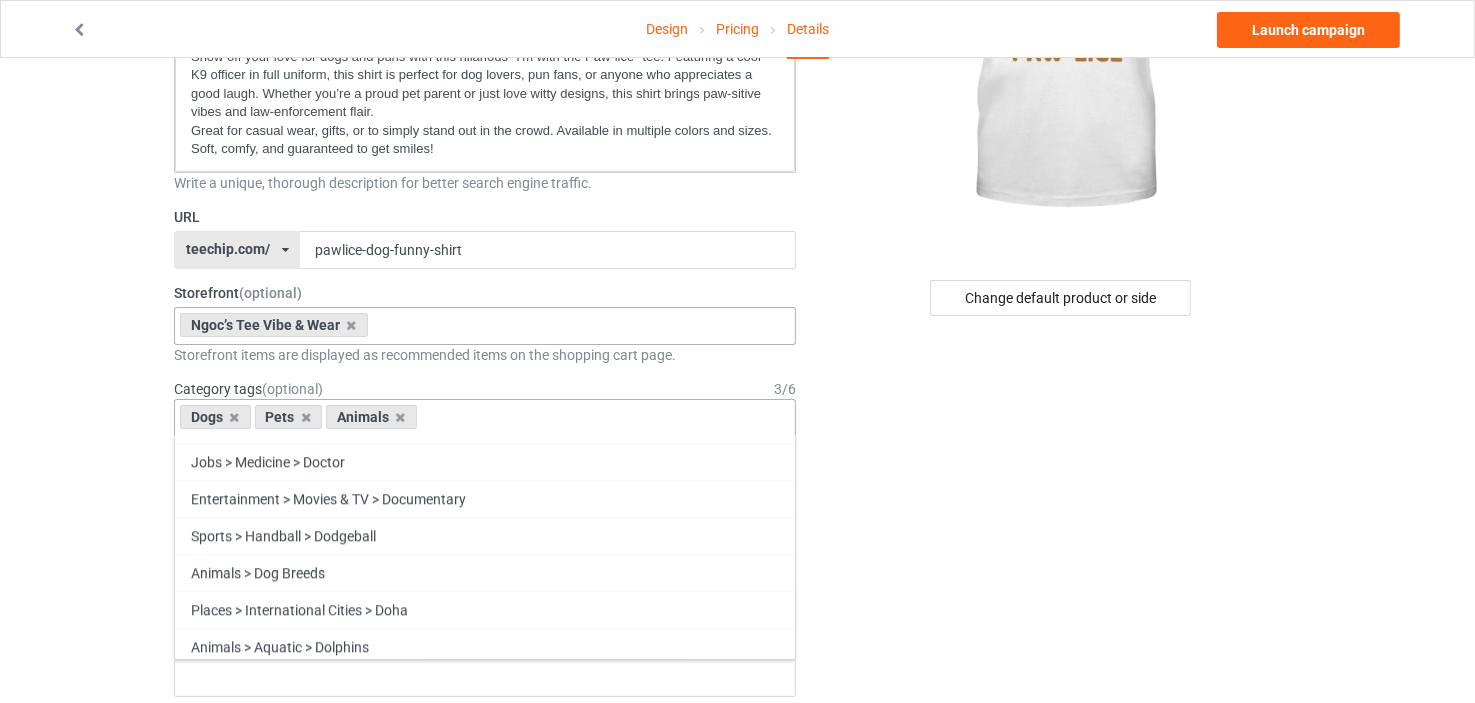 click on "Dogs Pets Animals Age > 1-19 > 1 Age > 1-12 Months > 1 Month Age > 1-12 Months Age > 1-19 Age > 1-19 > 10 Age > 1-12 Months > 10 Month Age > 80-100 > 100 Sports > Running > 10K Run Age > 1-19 > 11 Age > 1-12 Months > 11 Month Age > 1-19 > 12 Age > 1-12 Months > 12 Month Age > 1-19 > 13 Age > 1-19 > 14 Age > 1-19 > 15 Sports > Running > 15K Run Age > 1-19 > 16 Age > 1-19 > 17 Age > 1-19 > 18 Age > 1-19 > 19 Age > Decades > 1920s Age > Decades > 1930s Age > Decades > 1940s Age > Decades > 1950s Age > Decades > 1960s Age > Decades > 1970s Age > Decades > 1980s Age > Decades > 1990s Age > 1-19 > 2 Age > 1-12 Months > 2 Month Age > 20-39 > 20 Age > 20-39 Age > Decades > 2000s Age > Decades > 2010s Age > 20-39 > 21 Age > 20-39 > 22 Age > 20-39 > 23 Age > 20-39 > 24 Age > 20-39 > 25 Age > 20-39 > 26 Age > 20-39 > 27 Age > 20-39 > 28 Age > 20-39 > 29 Age > 1-19 > 3 Age > 1-12 Months > 3 Month Sports > Basketball > 3-Pointer Age > 20-39 > 30 Age > 20-39 > 31 Age > 20-39 > 32 Age > 20-39 > 33 Age > 20-39 > 34 Age Jobs" at bounding box center (485, 418) 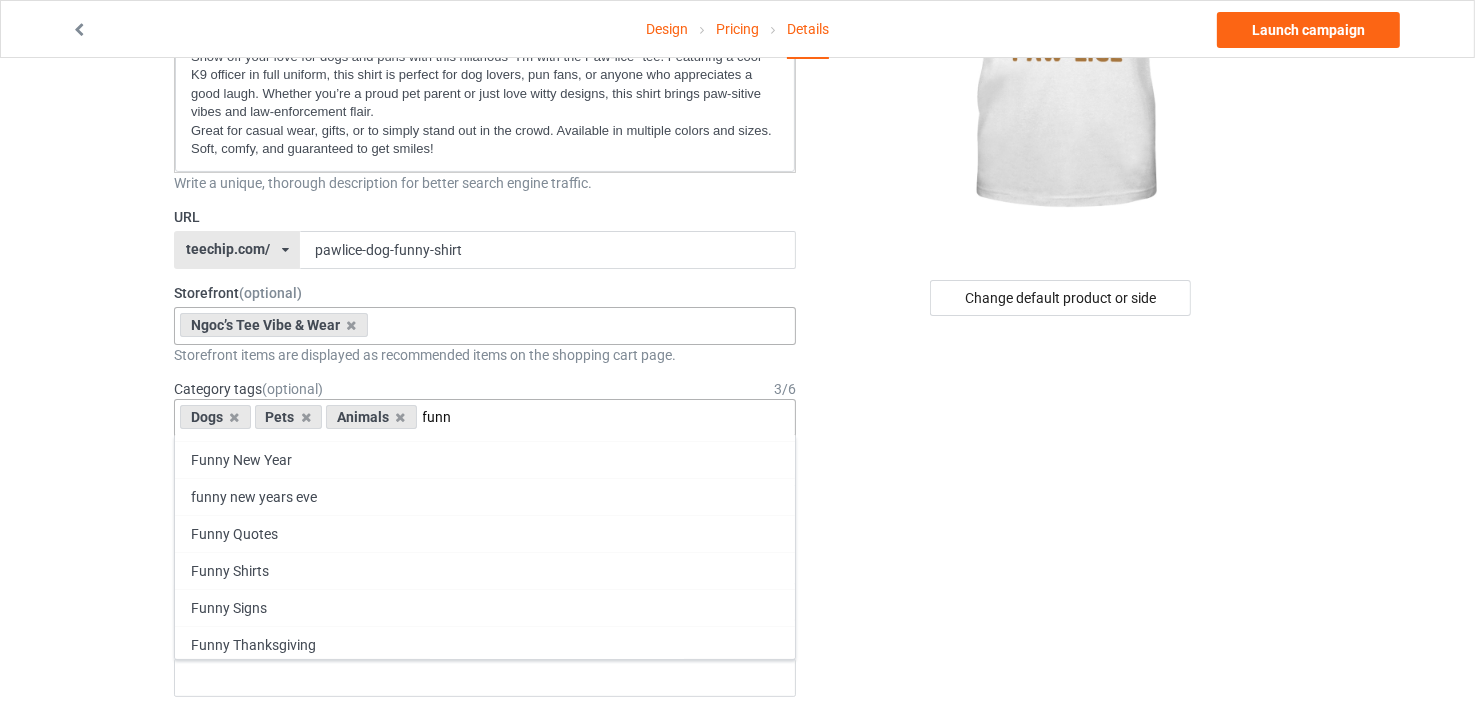 scroll, scrollTop: 180, scrollLeft: 0, axis: vertical 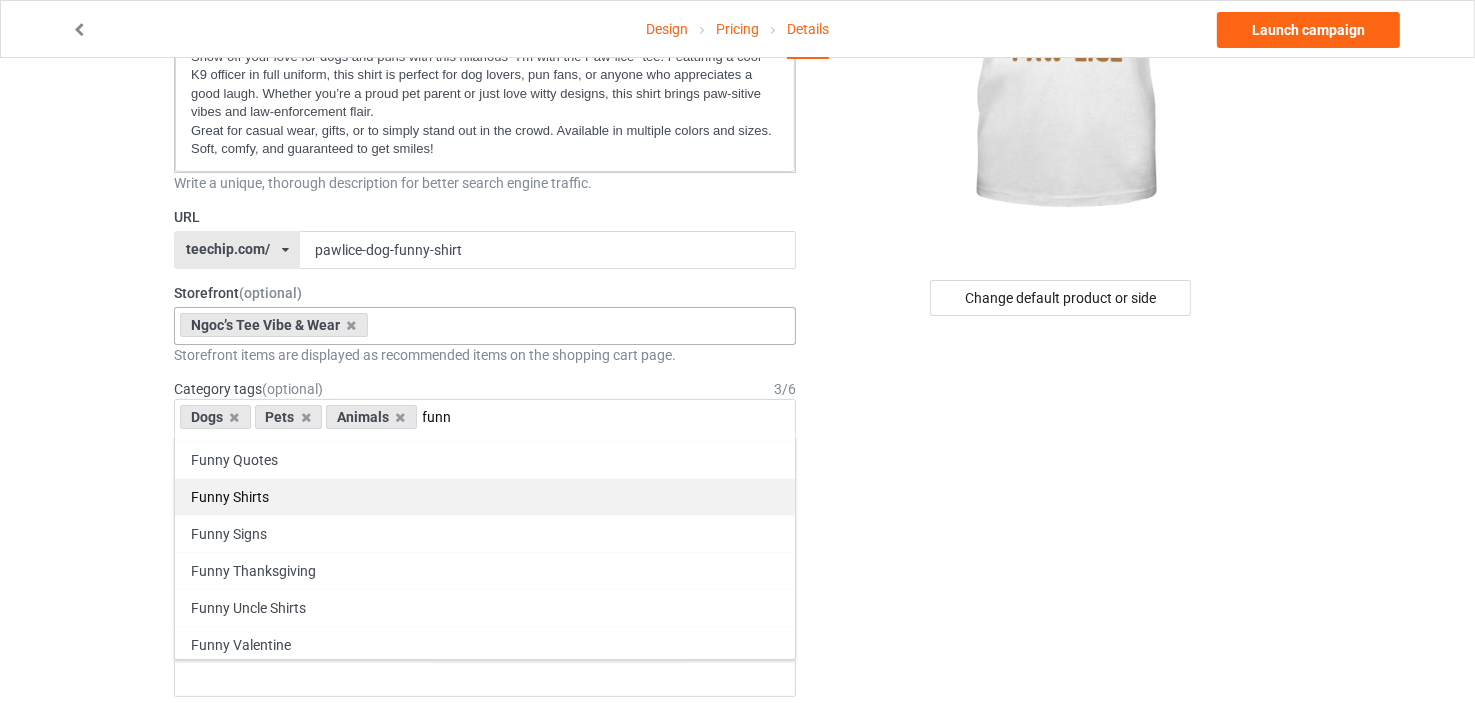 type on "funn" 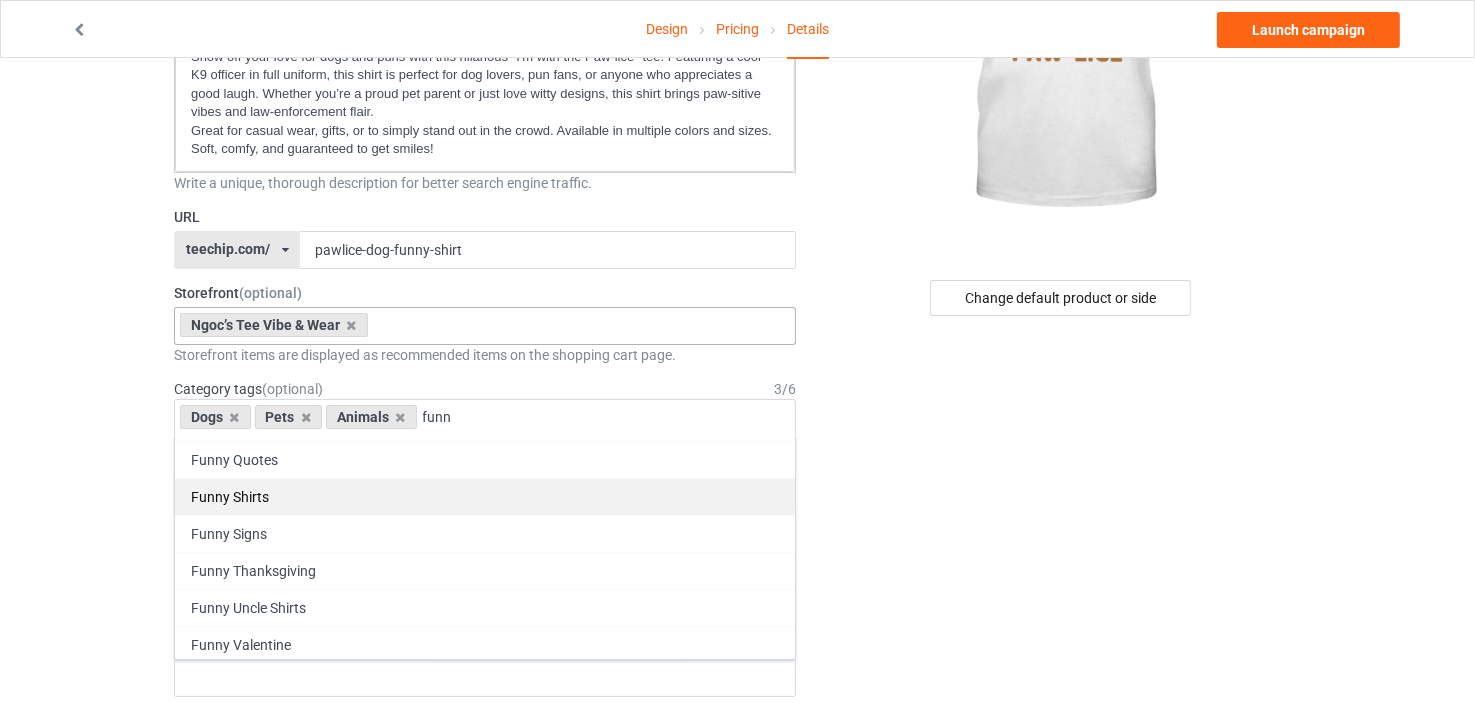 click on "Funny Shirts" at bounding box center [485, 496] 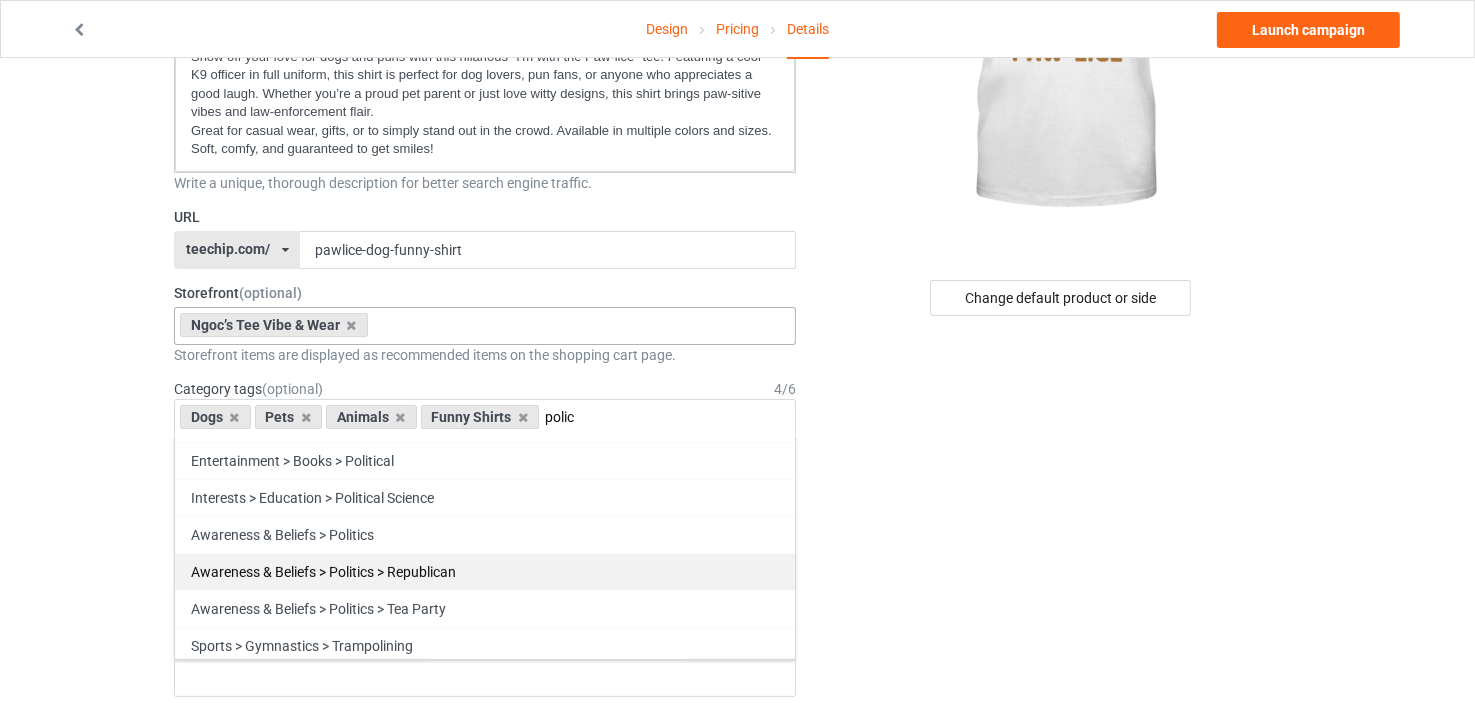 scroll, scrollTop: 0, scrollLeft: 0, axis: both 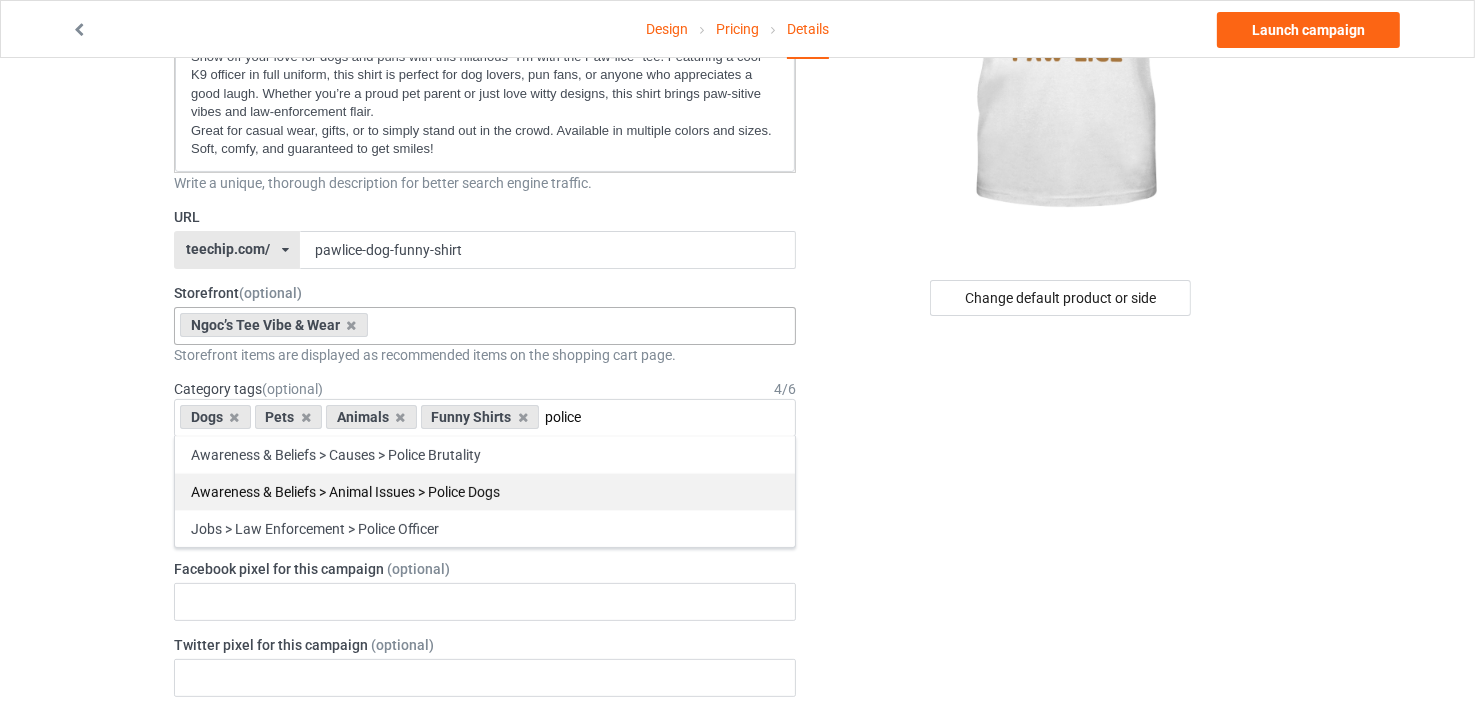 type on "police" 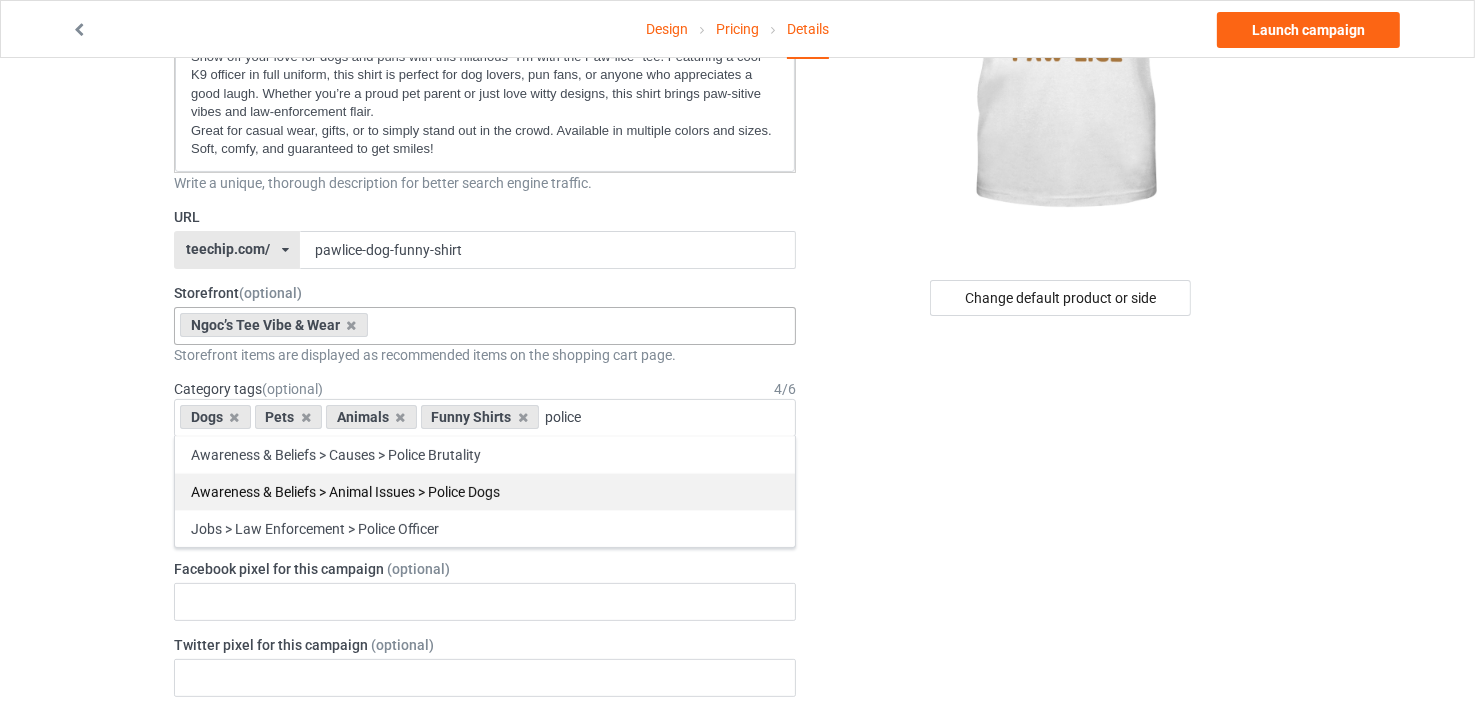 click on "Awareness & Beliefs > Animal Issues > Police Dogs" at bounding box center (485, 491) 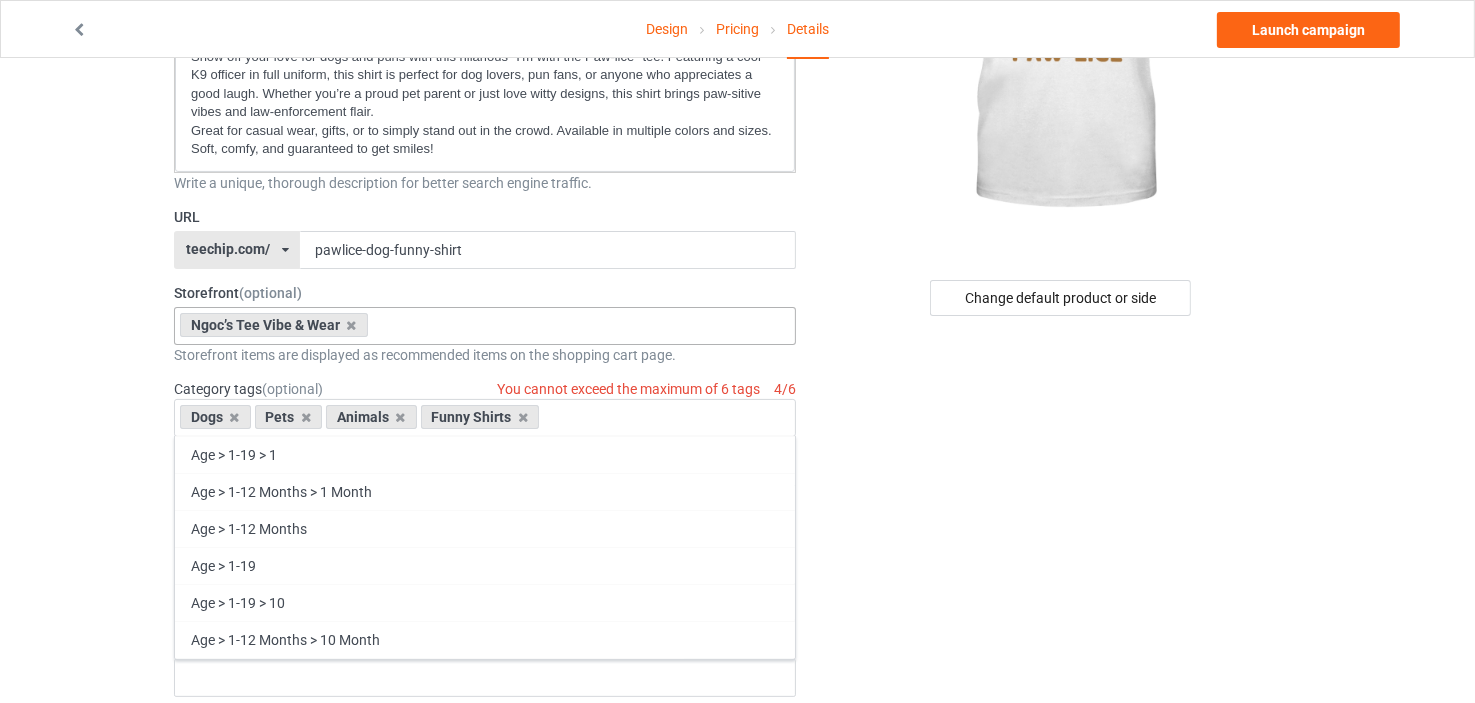 click on "Dogs Pets Animals Age > 1-19 > 1 Age > 1-12 Months > 1 Month Age > 1-12 Months Age > 1-19 Age > 1-19 > 10 Age > 1-12 Months > 10 Month Age > 80-100 > 100 Sports > Running > 10K Run Age > 1-19 > 11 Age > 1-12 Months > 11 Month Age > 1-19 > 12 Age > 1-12 Months > 12 Month Age > 1-19 > 13 Age > 1-19 > 14 Age > 1-19 > 15 Sports > Running > 15K Run Age > 1-19 > 16 Age > 1-19 > 17 Age > 1-19 > 18 Age > 1-19 > 19 Age > Decades > 1920s Age > Decades > 1930s Age > Decades > 1940s Age > Decades > 1950s Age > Decades > 1960s Age > Decades > 1970s Age > Decades > 1980s Age > Decades > 1990s Age > 1-19 > 2 Age > 1-12 Months > 2 Month Age > 20-39 > 20 Age > 20-39 Age > Decades > 2000s Age > Decades > 2010s Age > 20-39 > 21 Age > 20-39 > 22 Age > 20-39 > 23 Age > 20-39 > 24 Age > 20-39 > 25 Age > 20-39 > 26 Age > 20-39 > 27 Age > 20-39 > 28 Age > 20-39 > 29 Age > 1-19 > 3 Age > 1-12 Months > 3 Month Sports > Basketball > 3-Pointer Age > 20-39 > 30 Age > 20-39 > 31 Age > 20-39 > 32 Age > 20-39 > 33 Age > 20-39 > 34 Age Jobs" at bounding box center [485, 418] 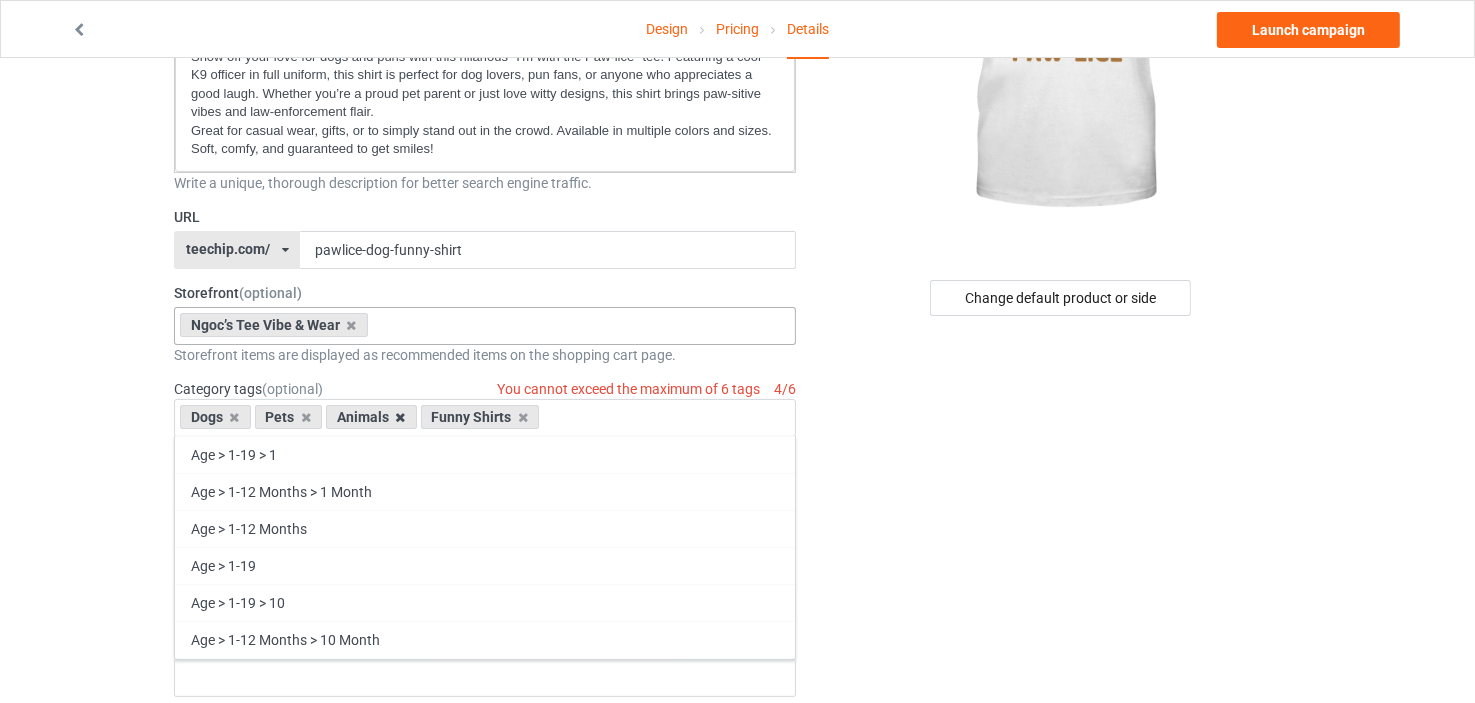 click at bounding box center (401, 417) 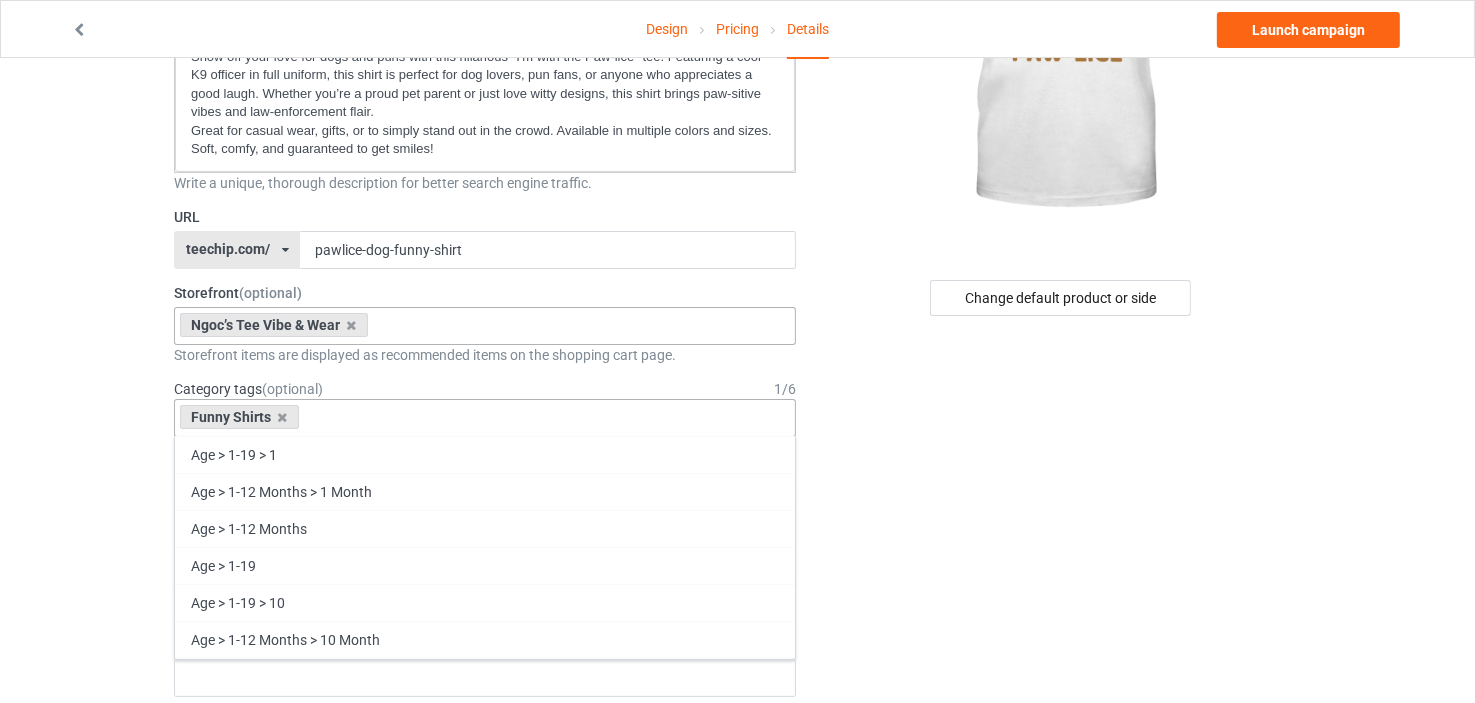 click on "Funny Shirts Age > 1-19 > 1 Age > 1-12 Months > 1 Month Age > 1-12 Months Age > 1-19 Age > 1-19 > 10 Age > 1-12 Months > 10 Month Age > 80-100 > 100 Sports > Running > 10K Run Age > 1-19 > 11 Age > 1-12 Months > 11 Month Age > 1-19 > 12 Age > 1-12 Months > 12 Month Age > 1-19 > 13 Age > 1-19 > 14 Age > 1-19 > 15 Sports > Running > 15K Run Age > 1-19 > 16 Age > 1-19 > 17 Age > 1-19 > 18 Age > 1-19 > 19 Age > Decades > 1920s Age > Decades > 1930s Age > Decades > 1940s Age > Decades > 1950s Age > Decades > 1960s Age > Decades > 1970s Age > Decades > 1980s Age > Decades > 1990s Age > 1-19 > 2 Age > 1-12 Months > 2 Month Age > 20-39 > 20 Age > 20-39 Age > Decades > 2000s Age > Decades > 2010s Age > 20-39 > 21 Age > 20-39 > 22 Age > 20-39 > 23 Age > 20-39 > 24 Age > 20-39 > 25 Age > 20-39 > 26 Age > 20-39 > 27 Age > 20-39 > 28 Age > 20-39 > 29 Age > 1-19 > 3 Age > 1-12 Months > 3 Month Sports > Basketball > 3-Pointer Age > 20-39 > 30 Age > 20-39 > 31 Age > 20-39 > 32 Age > 20-39 > 33 Age > 20-39 > 34 Age > 1-19 > 4" at bounding box center [485, 418] 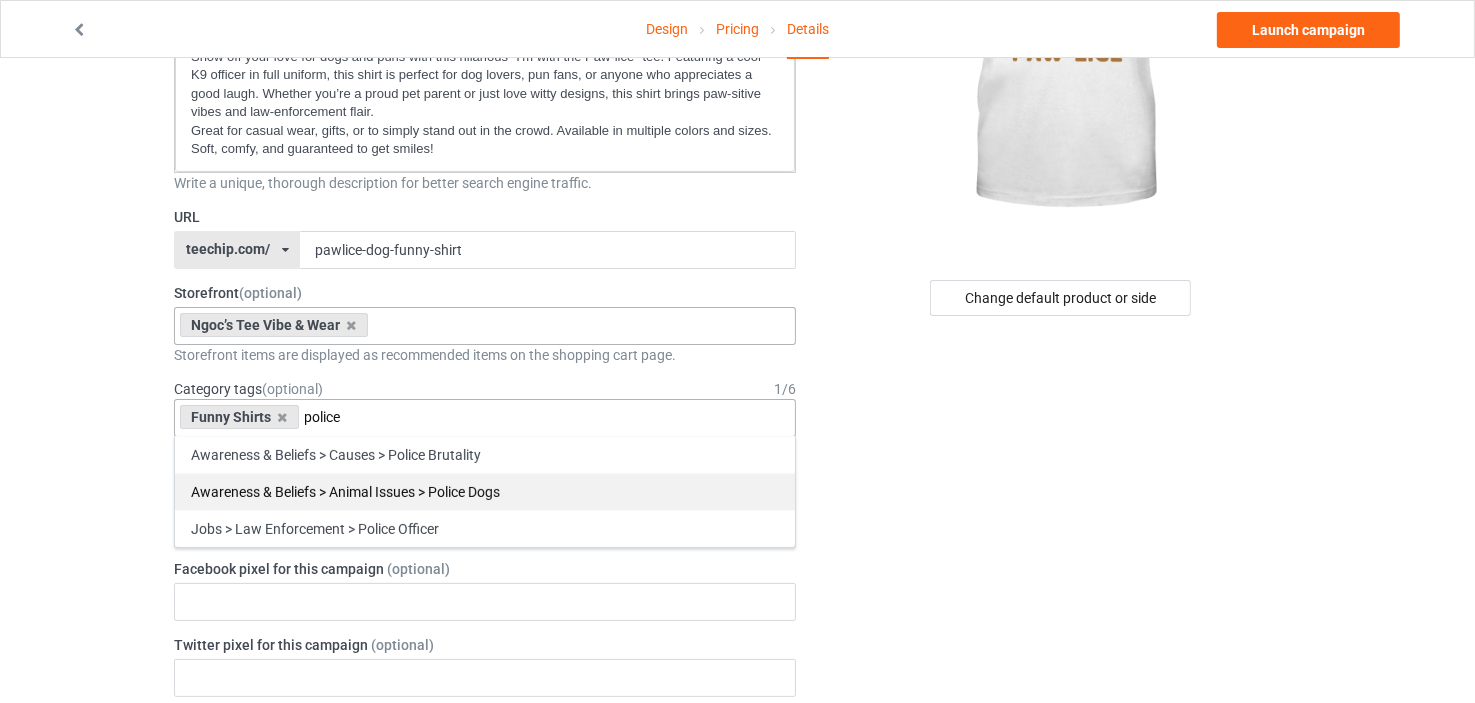 type on "police" 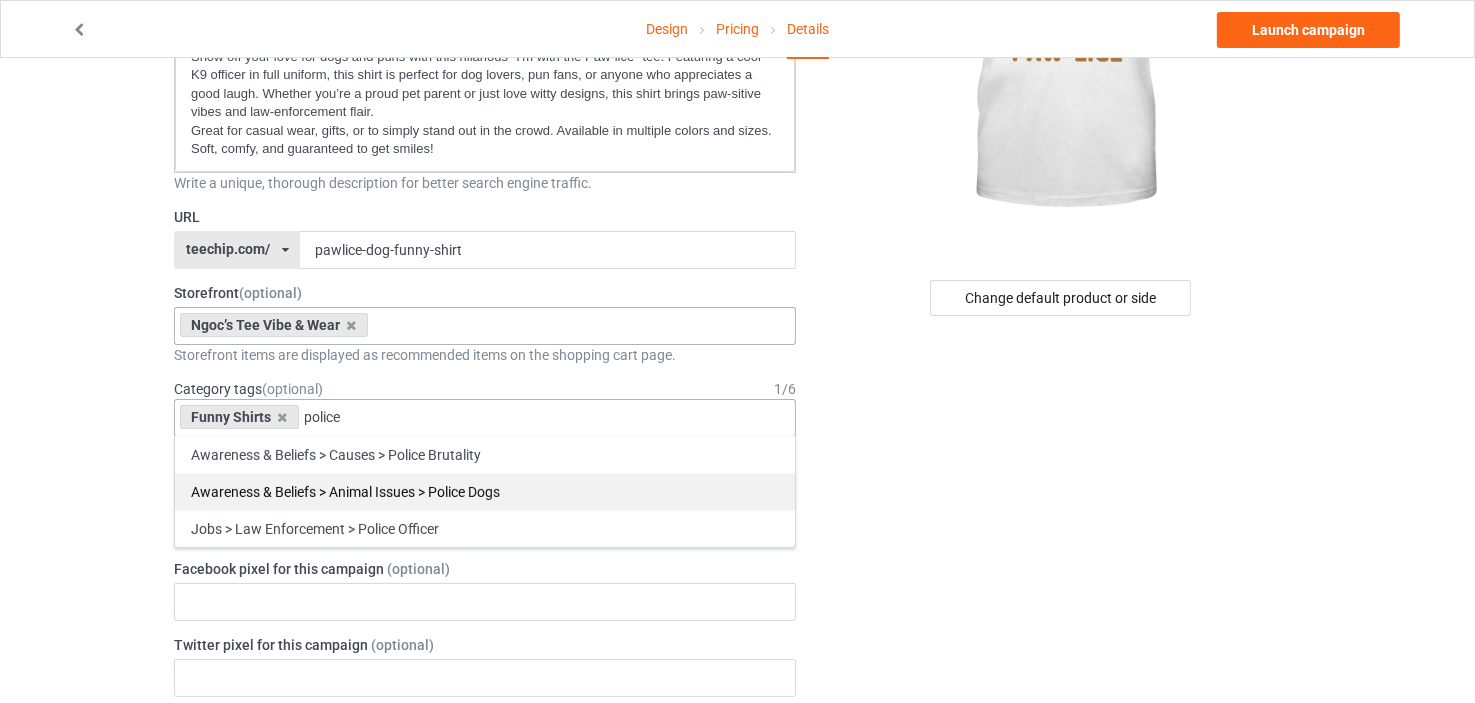 click on "Awareness & Beliefs > Animal Issues > Police Dogs" at bounding box center [485, 491] 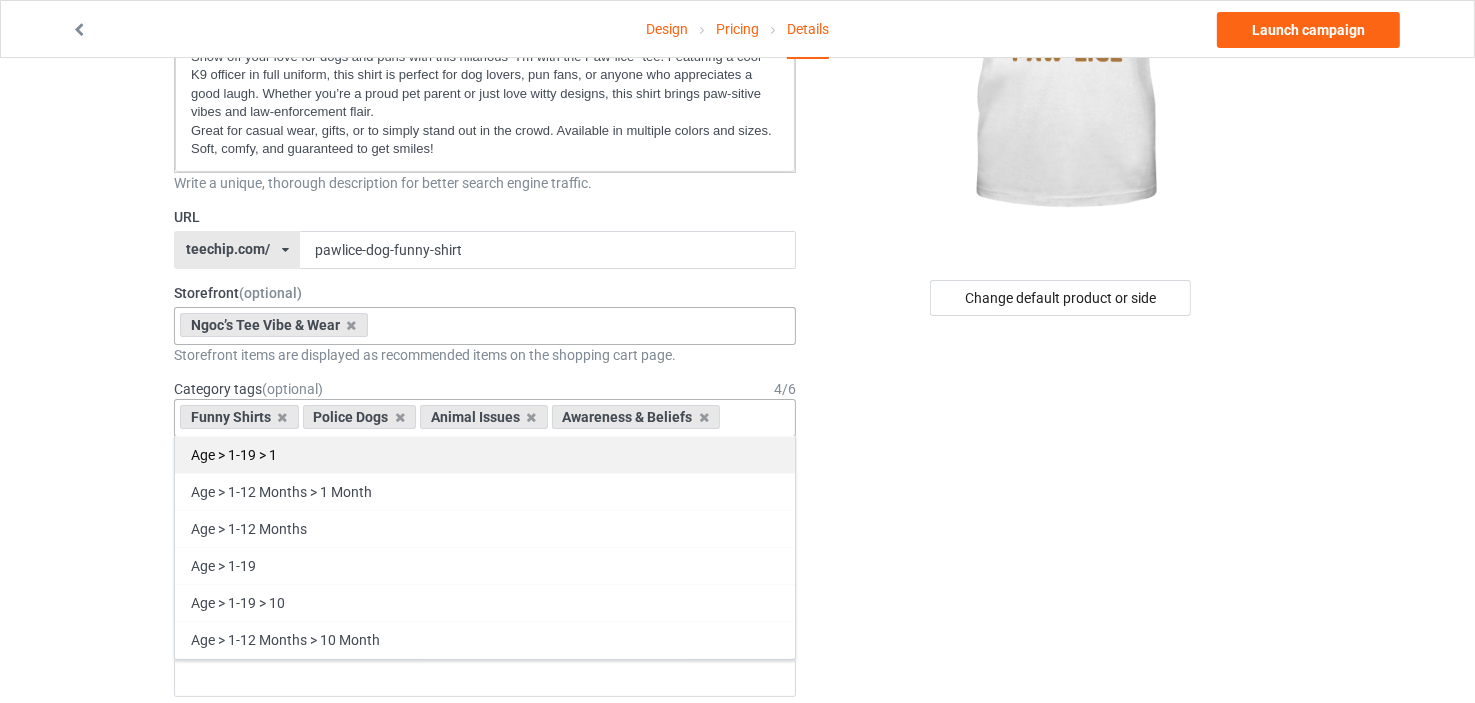 type on "d" 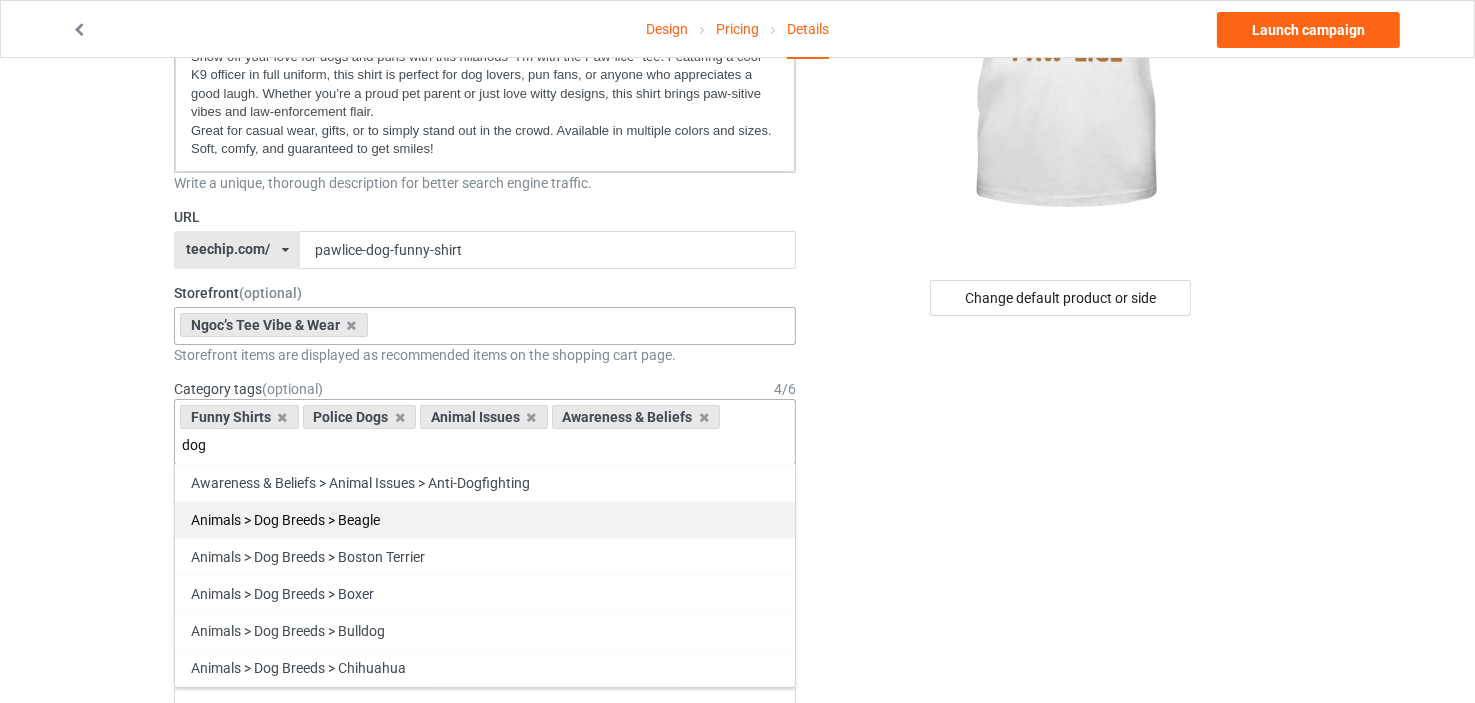 type on "dog" 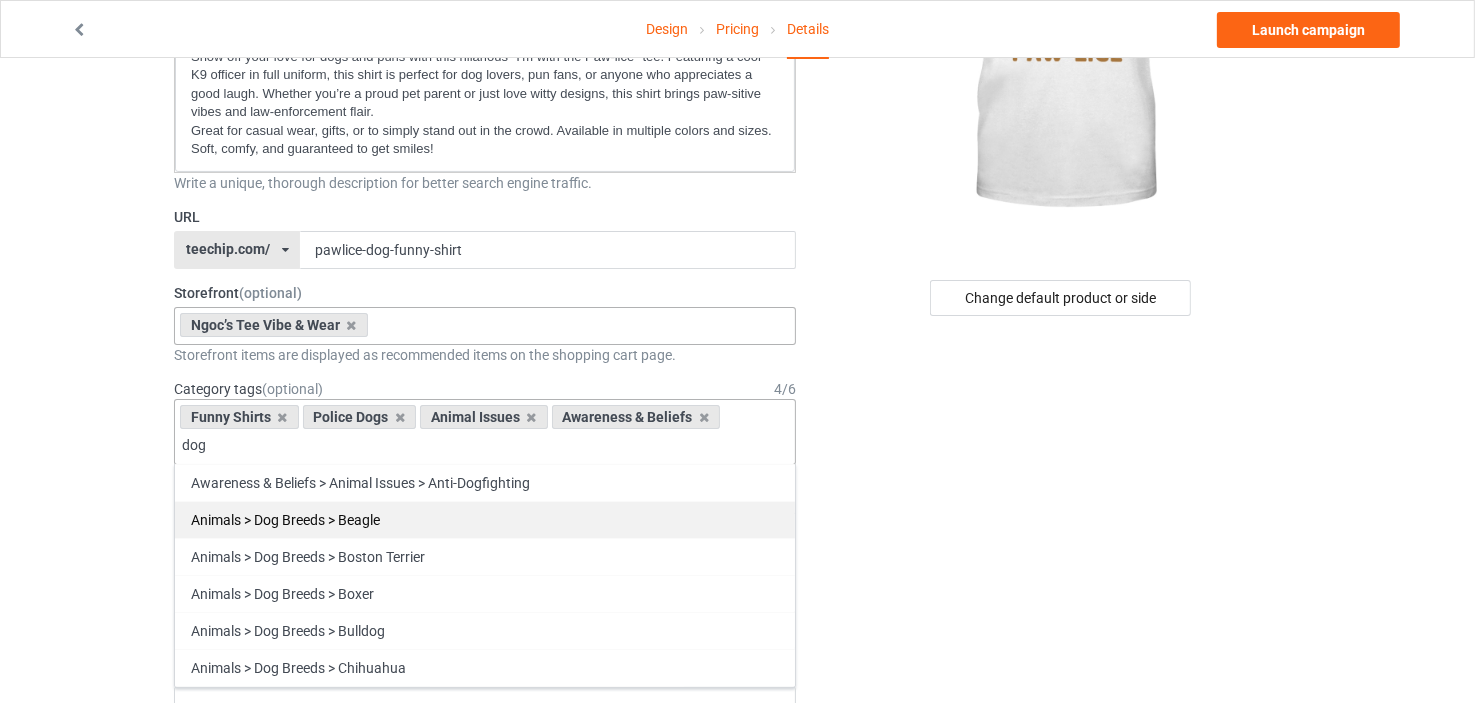 click on "Animals > Dog Breeds > Beagle" at bounding box center [485, 519] 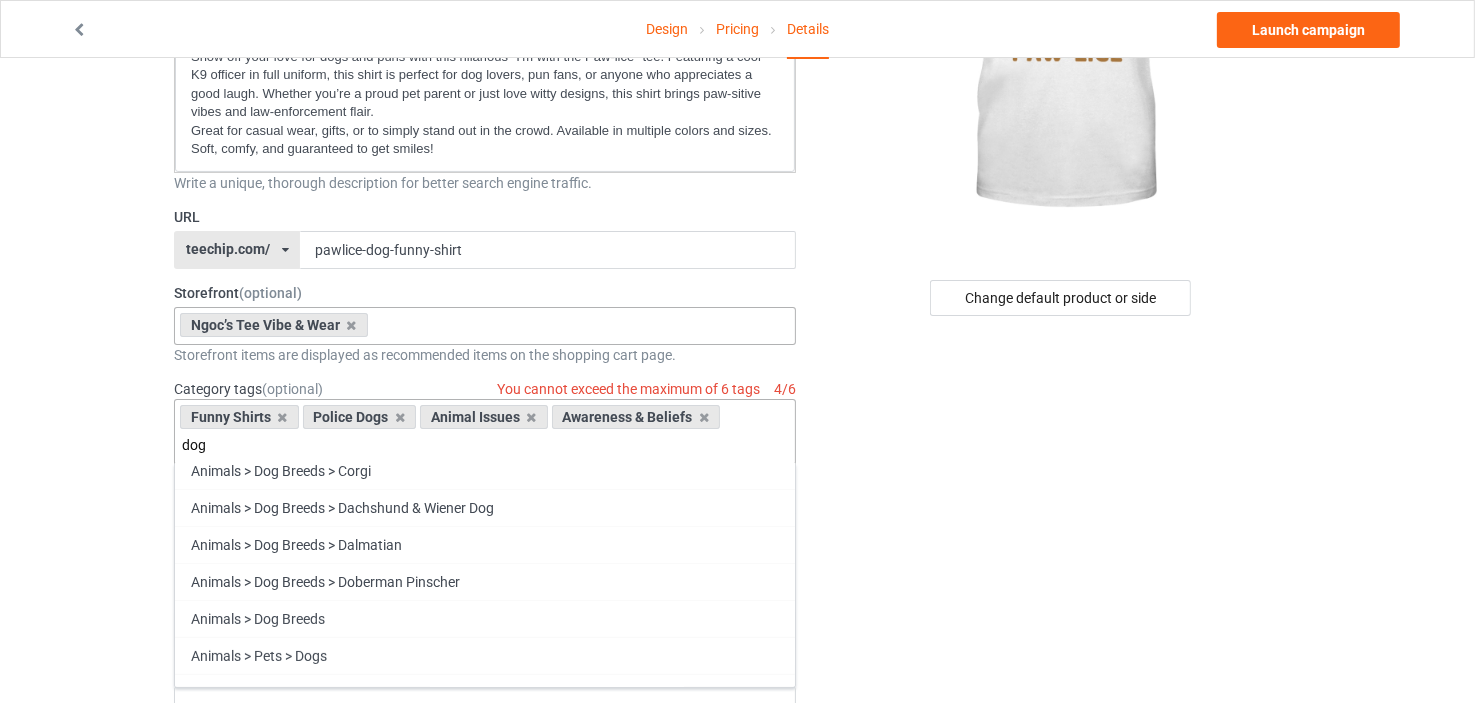 scroll, scrollTop: 395, scrollLeft: 0, axis: vertical 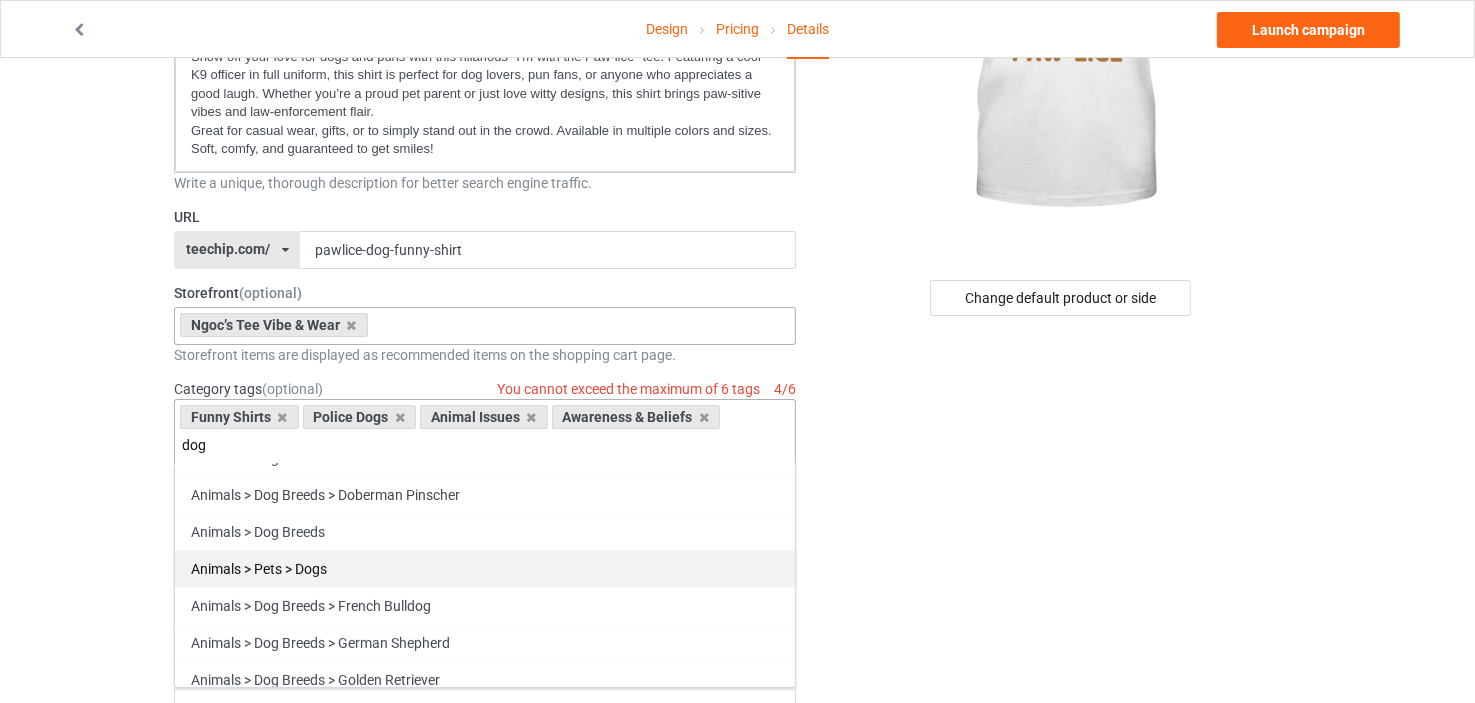 type on "dog" 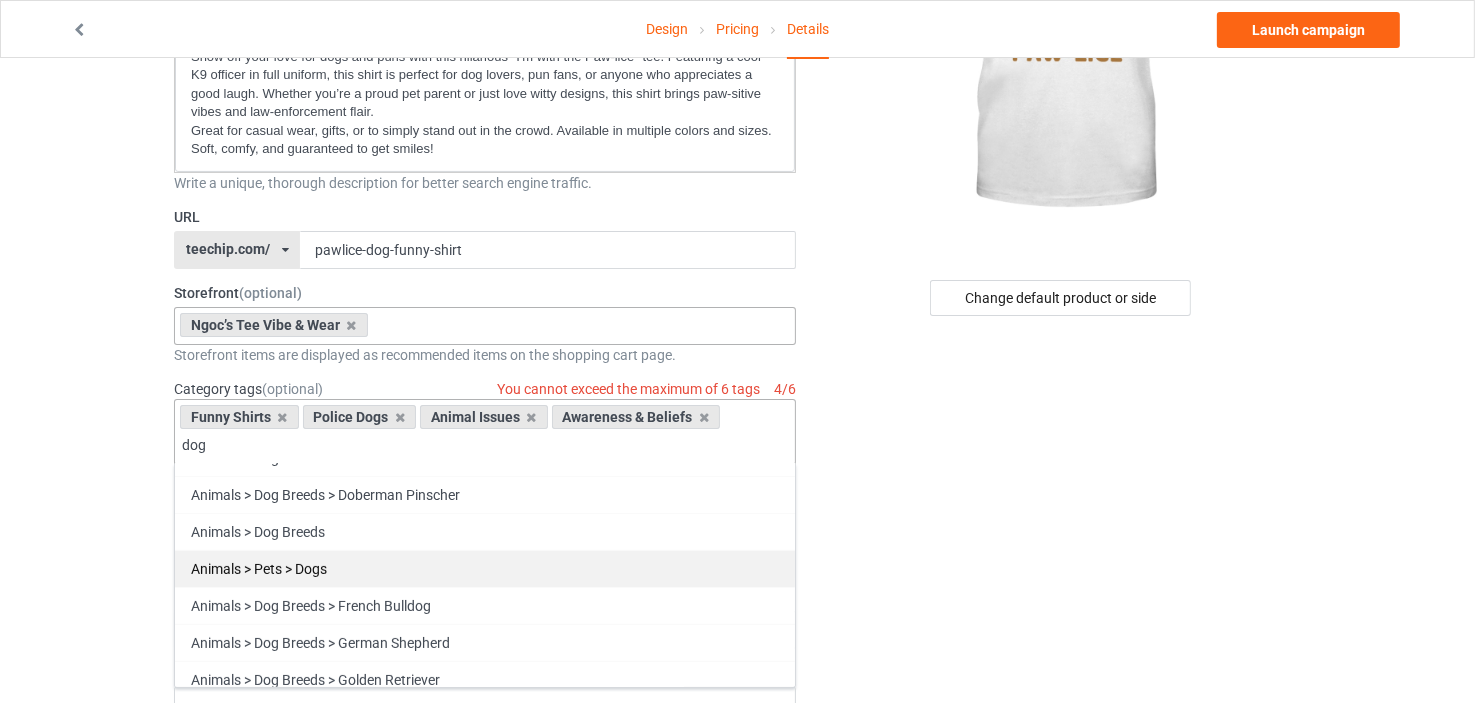 click on "Animals > Pets > Dogs" at bounding box center (485, 568) 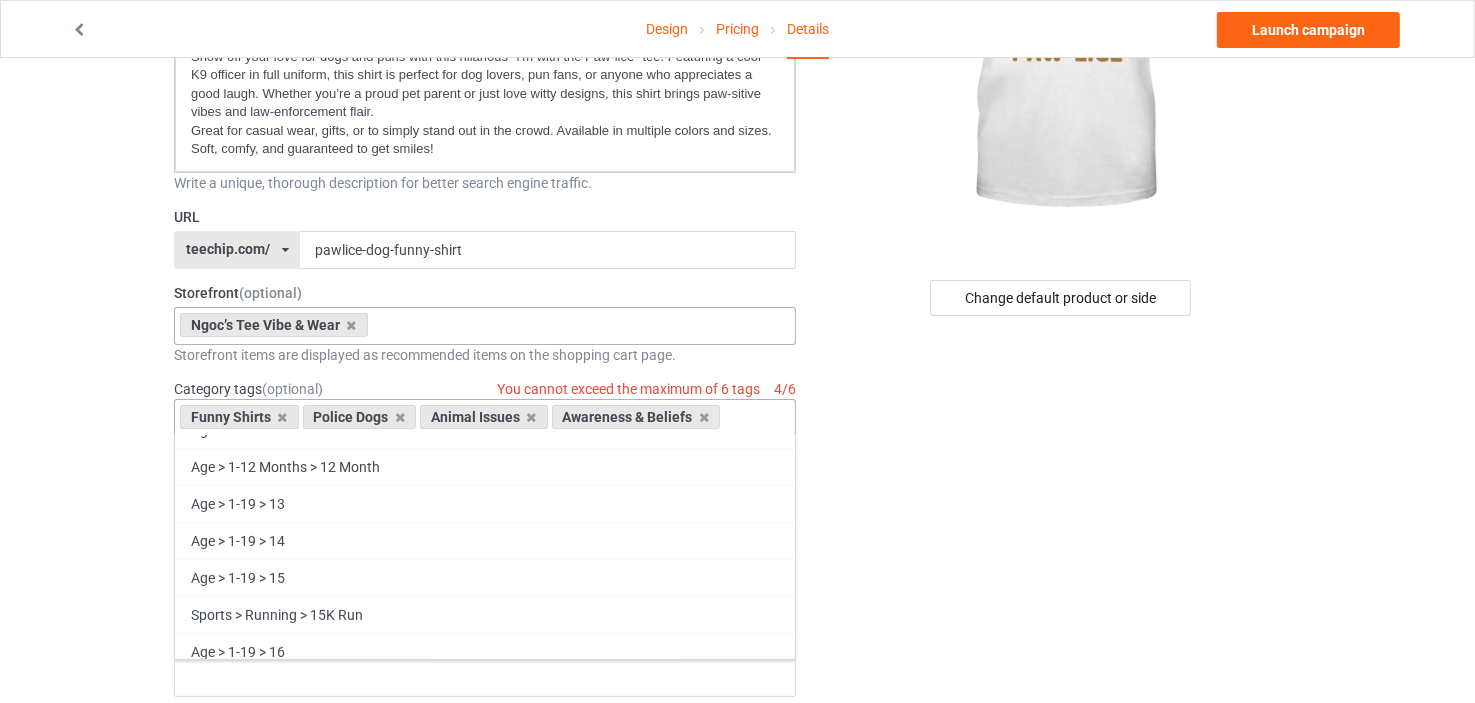 scroll, scrollTop: 25088, scrollLeft: 0, axis: vertical 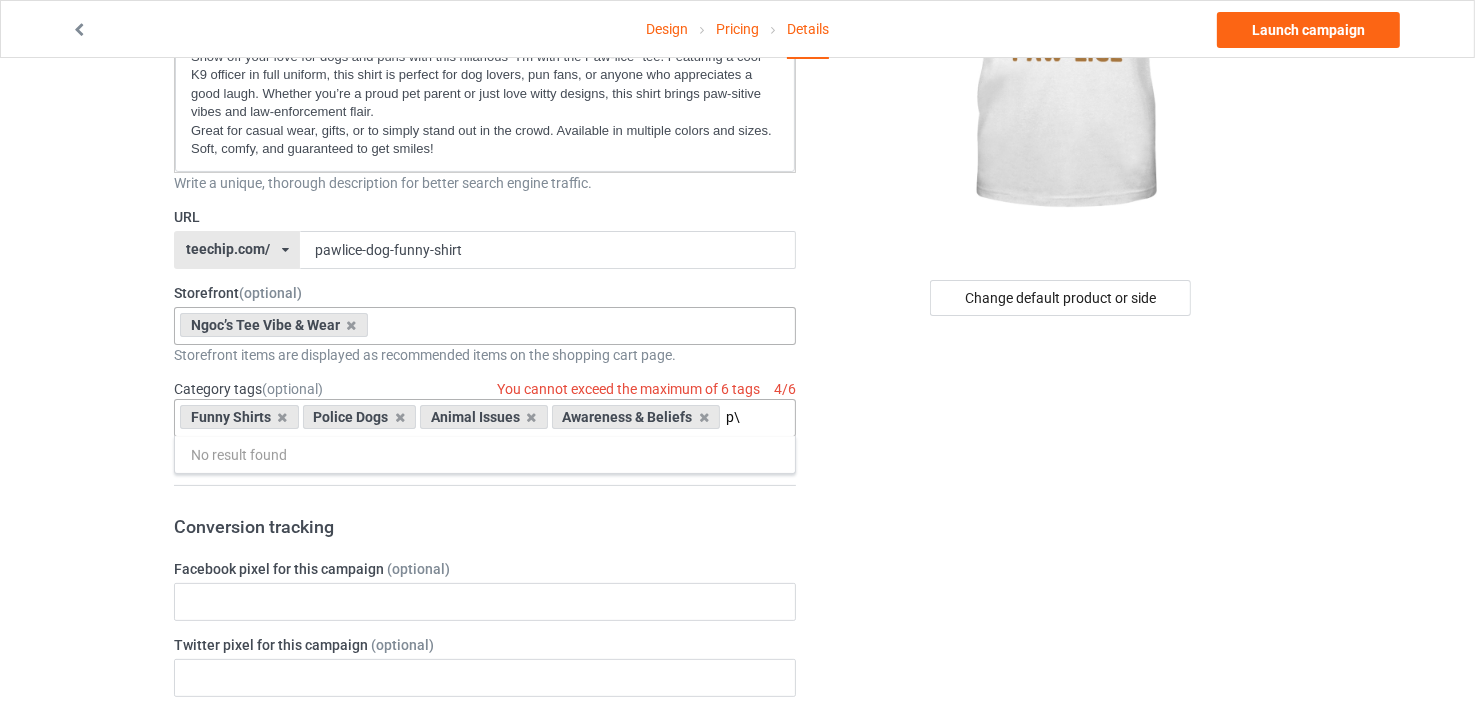 type on "p" 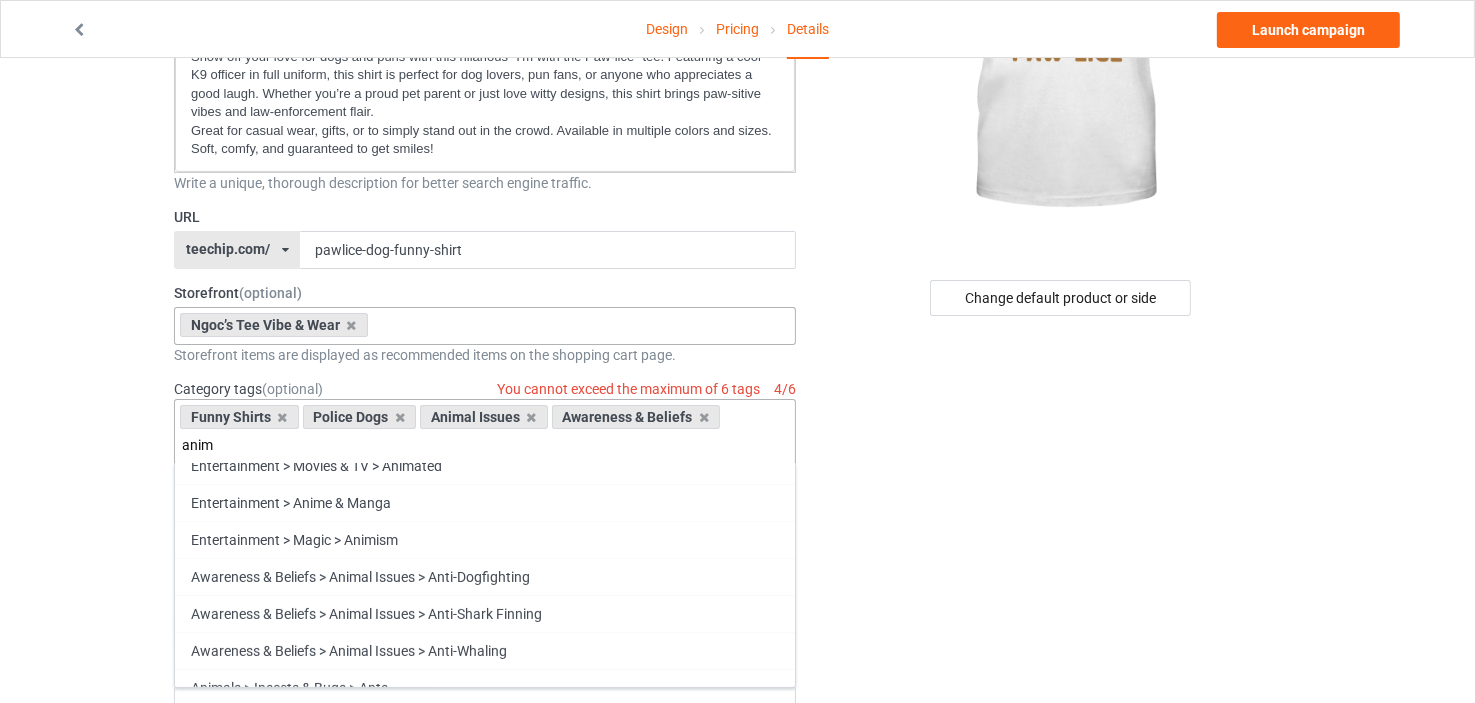 scroll, scrollTop: 447, scrollLeft: 0, axis: vertical 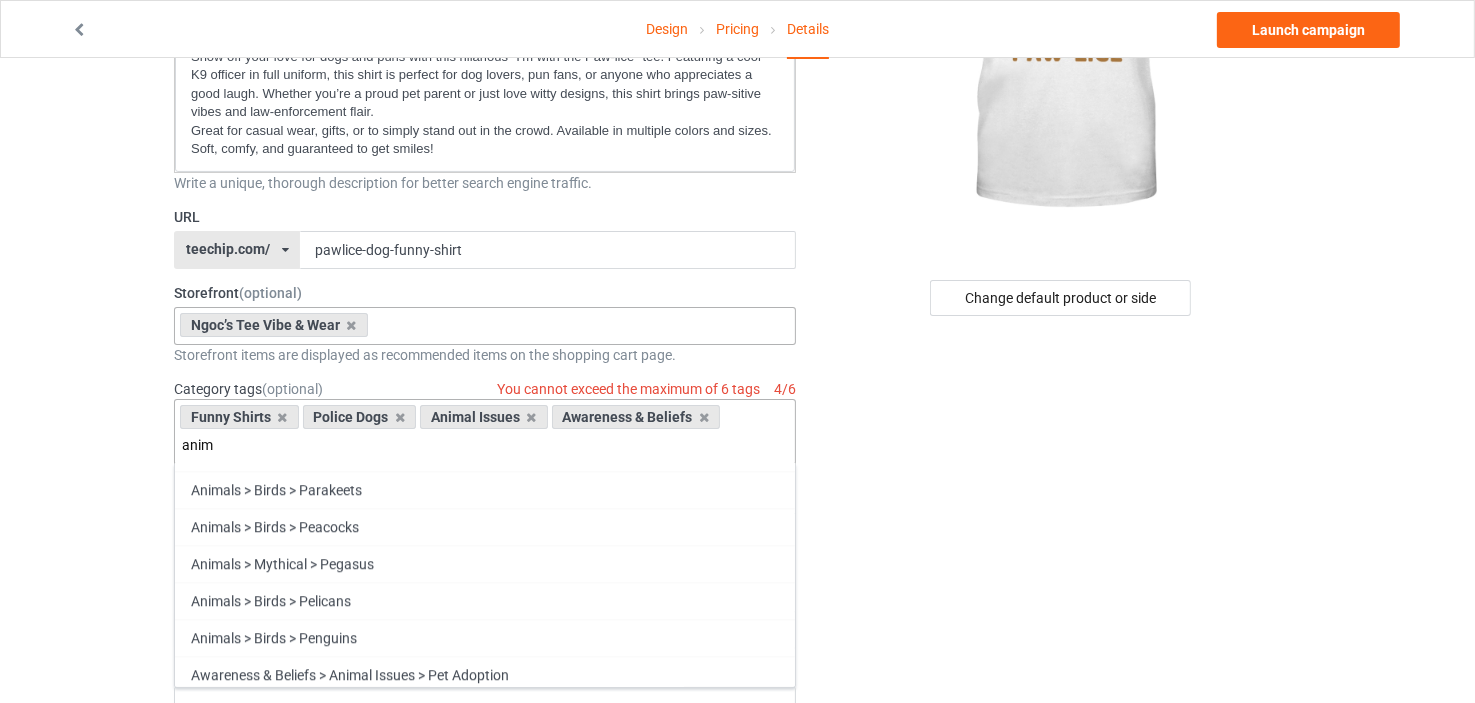 type on "anim" 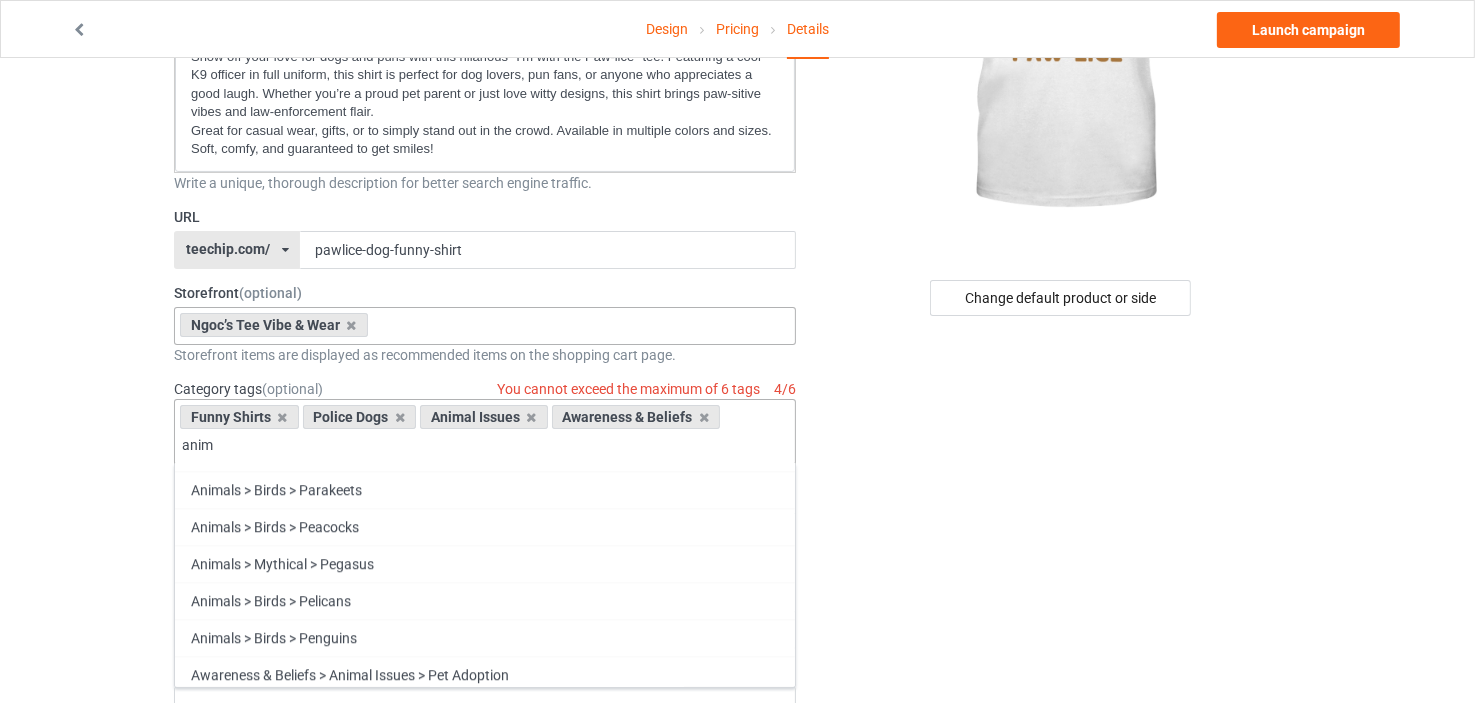 click on "Animals > Pets" at bounding box center [485, 711] 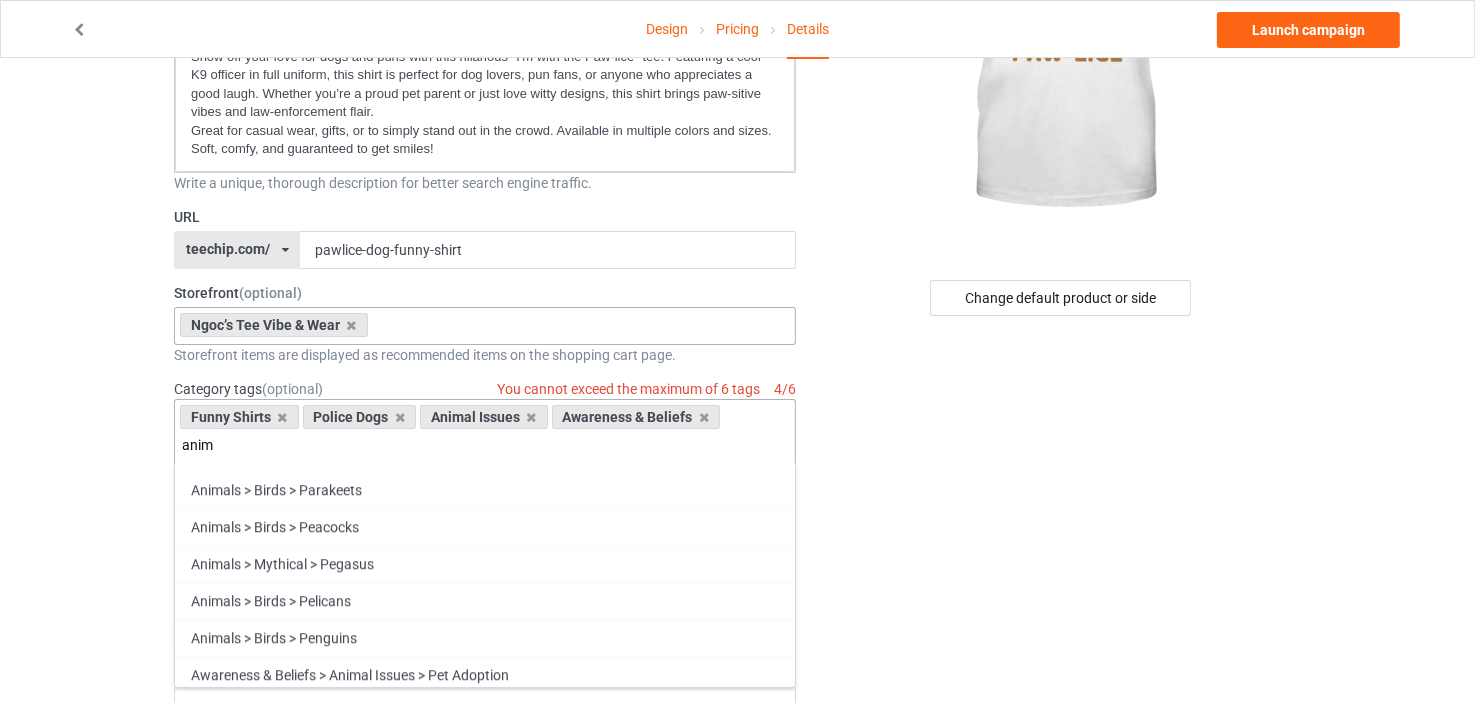 type 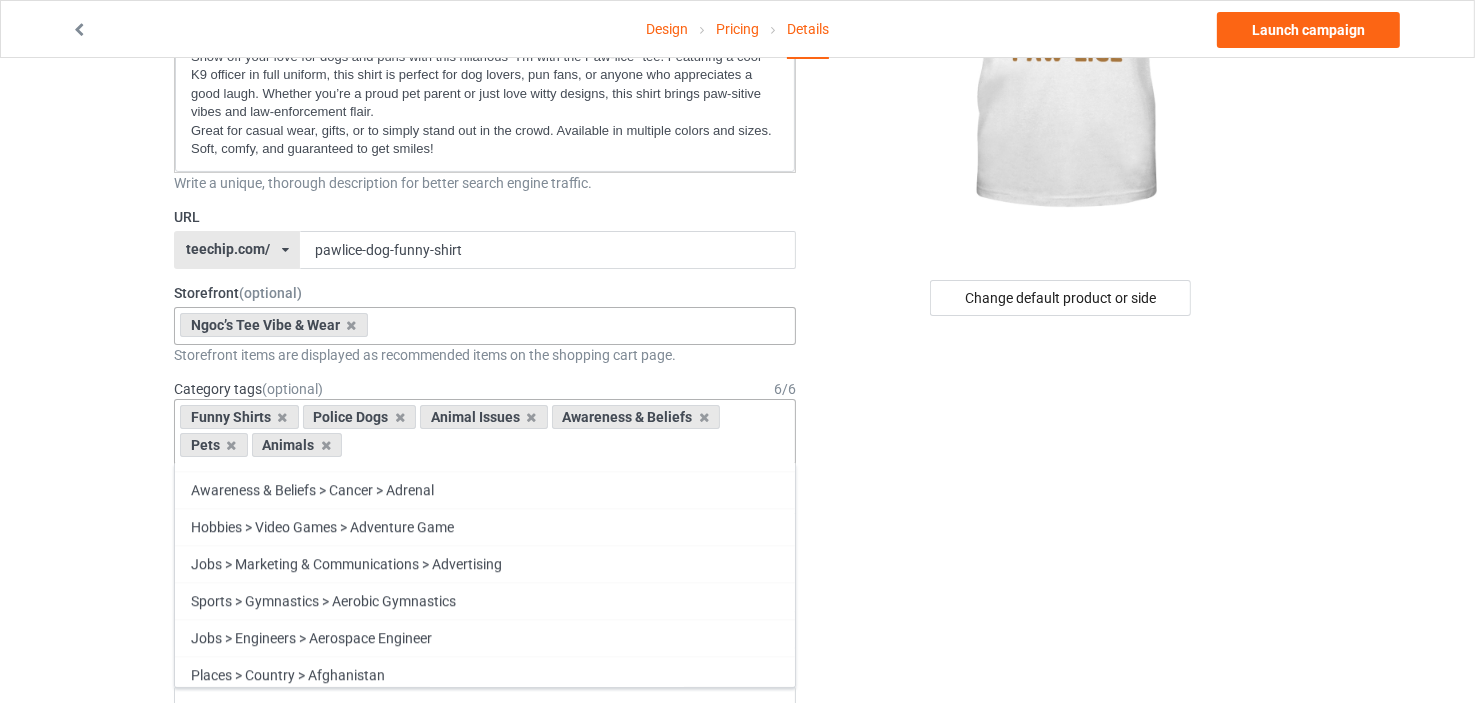 scroll, scrollTop: 58830, scrollLeft: 0, axis: vertical 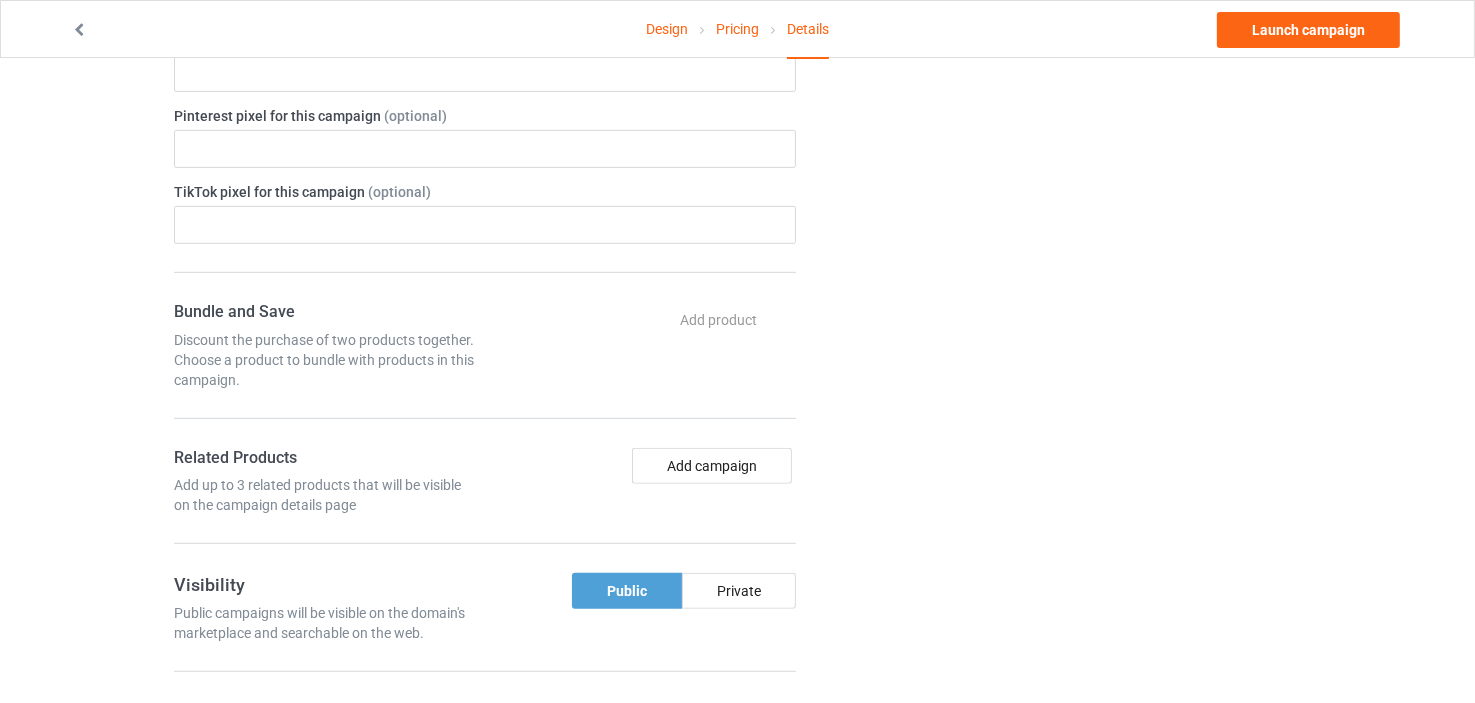click on "Change default product or side" at bounding box center [1062, 211] 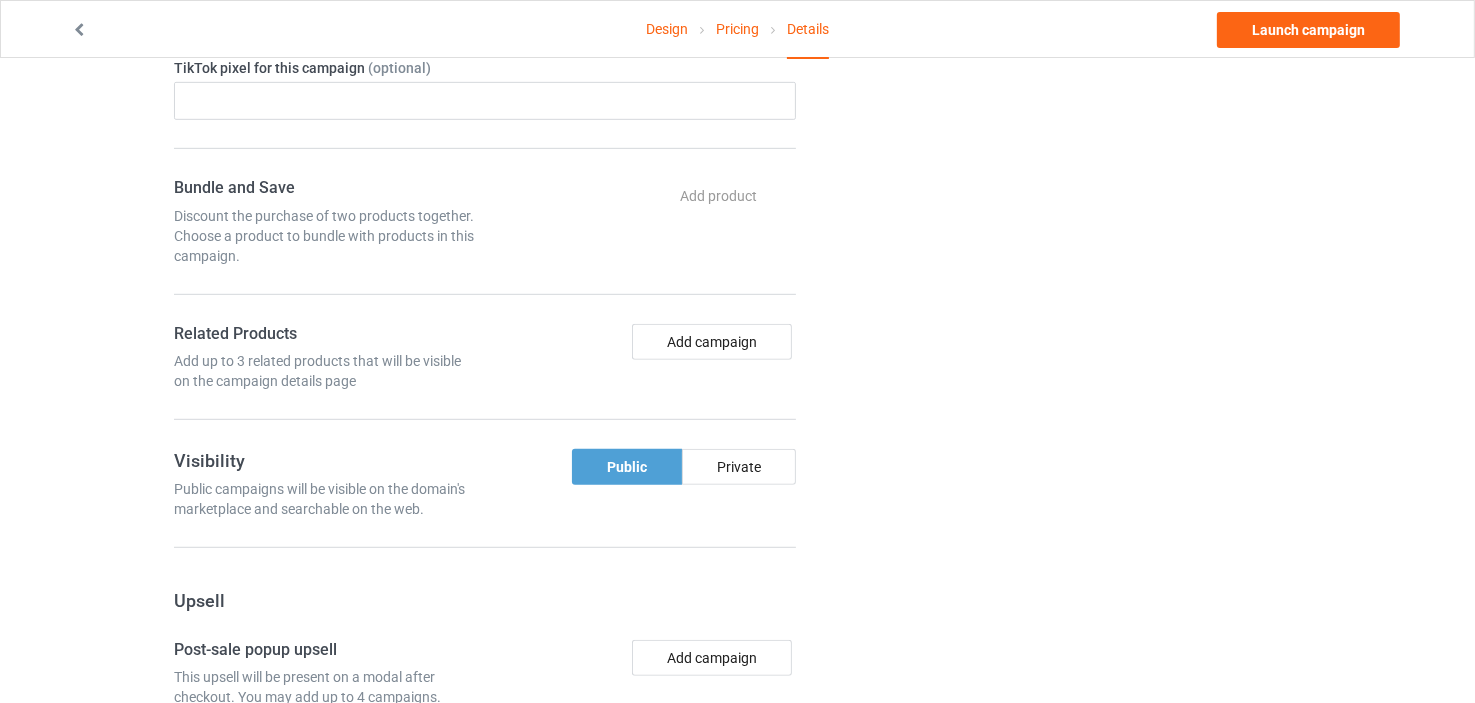 scroll, scrollTop: 1065, scrollLeft: 0, axis: vertical 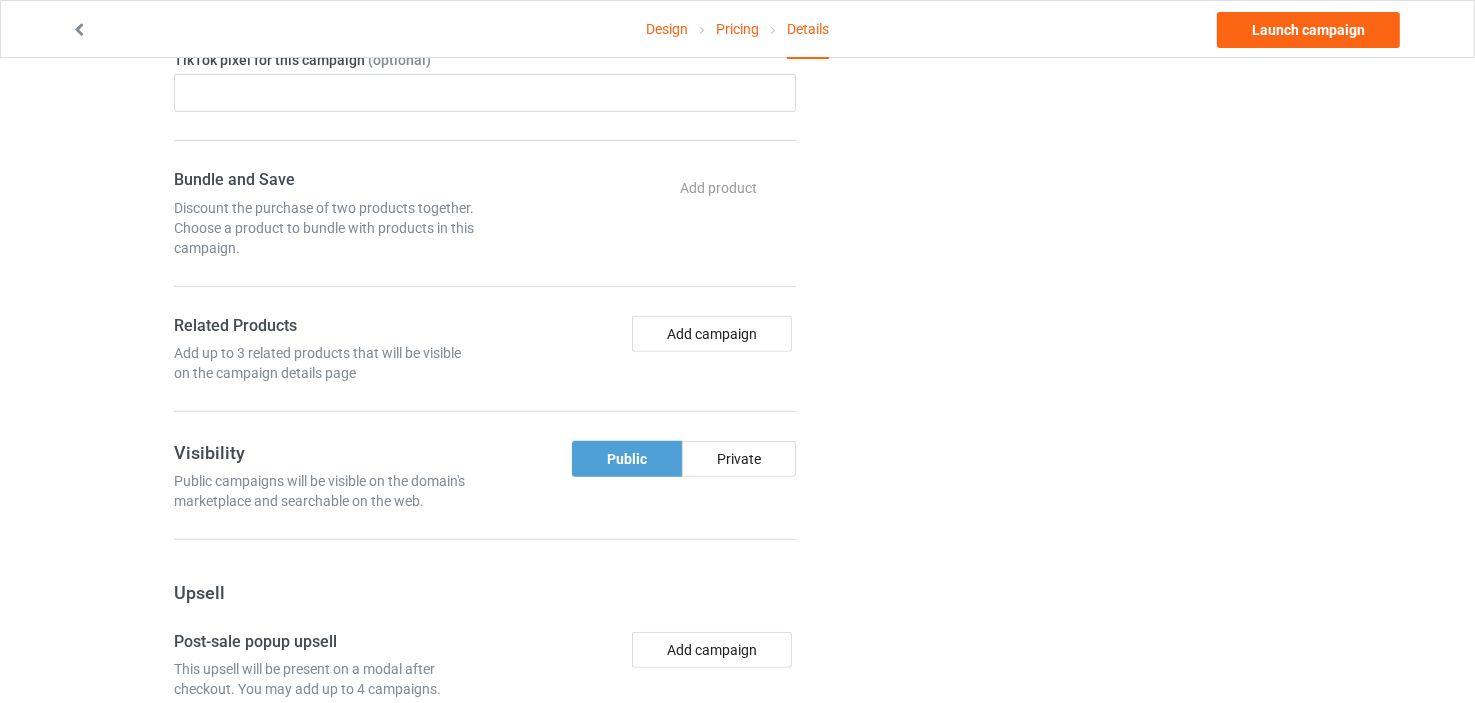 drag, startPoint x: 1474, startPoint y: 416, endPoint x: 1474, endPoint y: 439, distance: 23 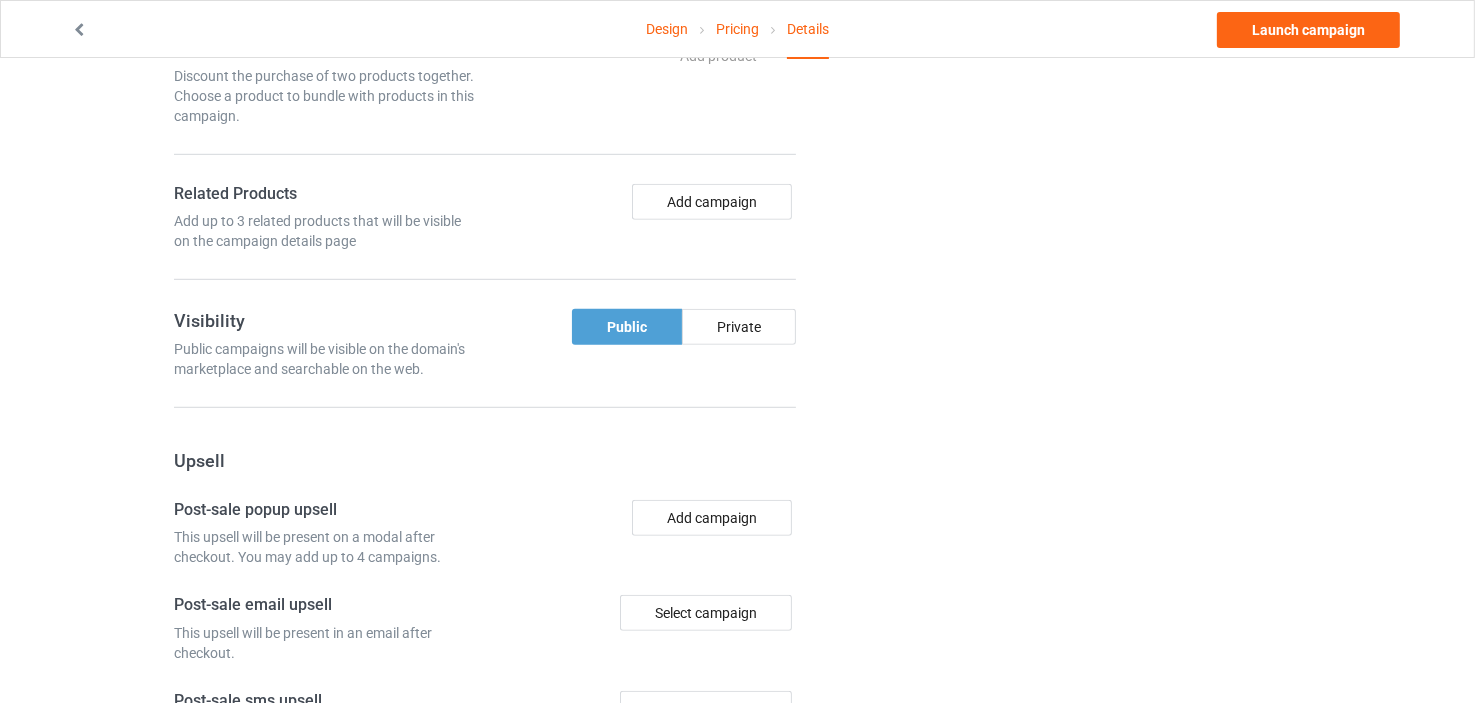 scroll, scrollTop: 1200, scrollLeft: 0, axis: vertical 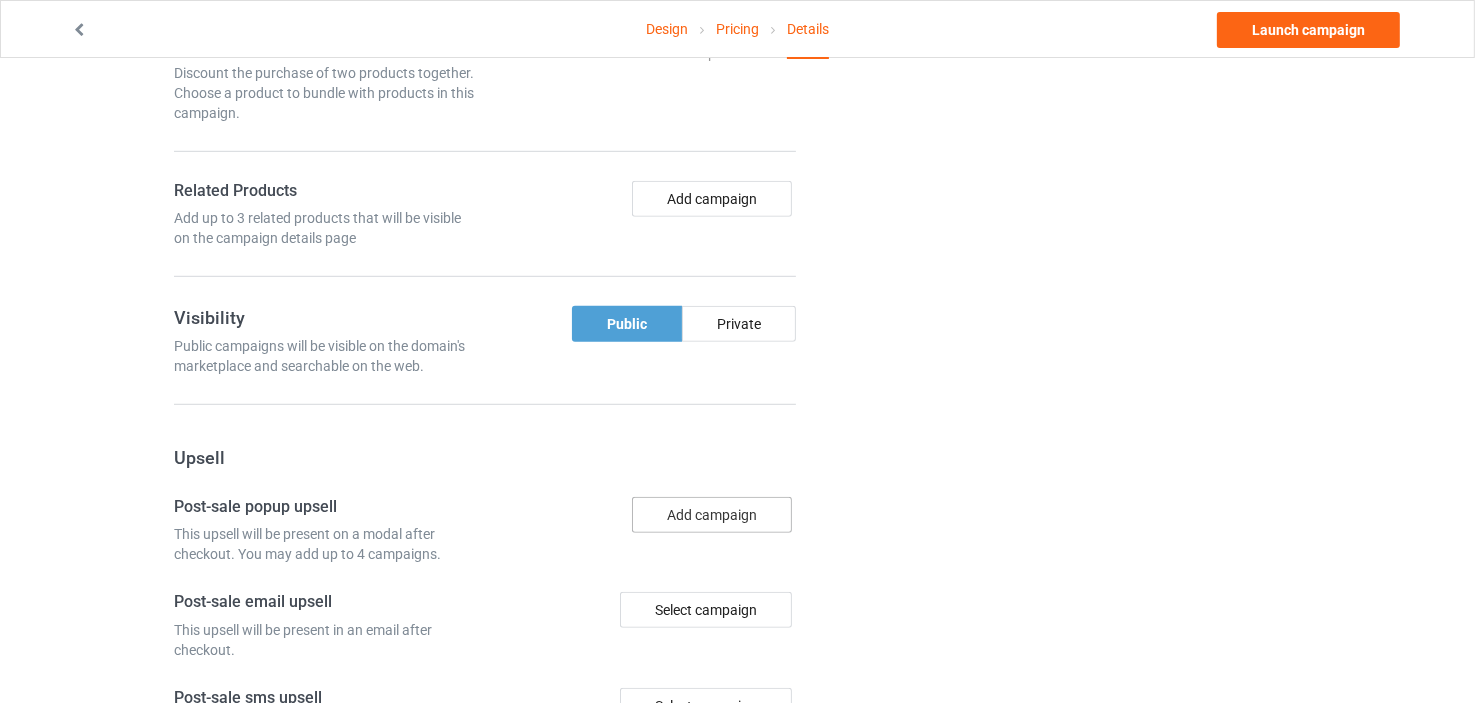 click on "Add campaign" at bounding box center (712, 515) 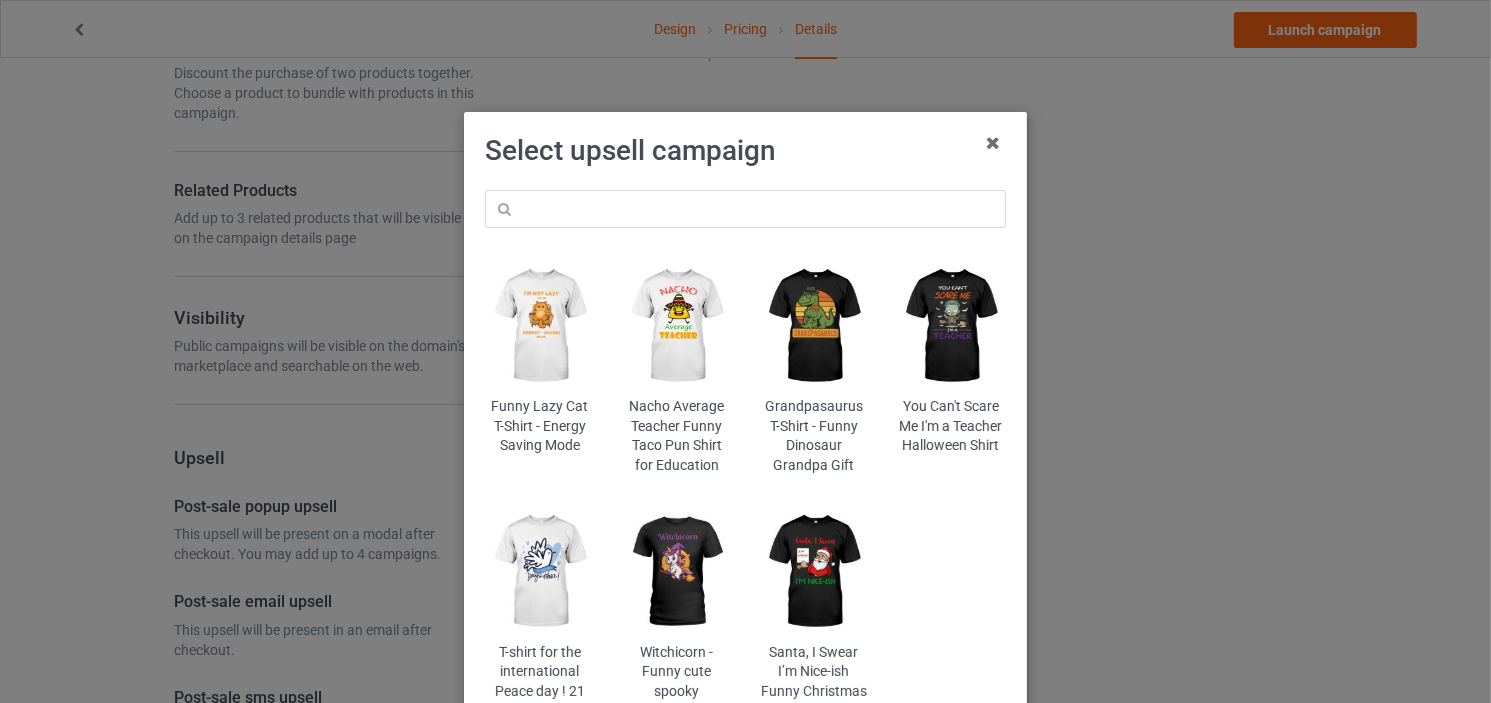 click at bounding box center (539, 326) 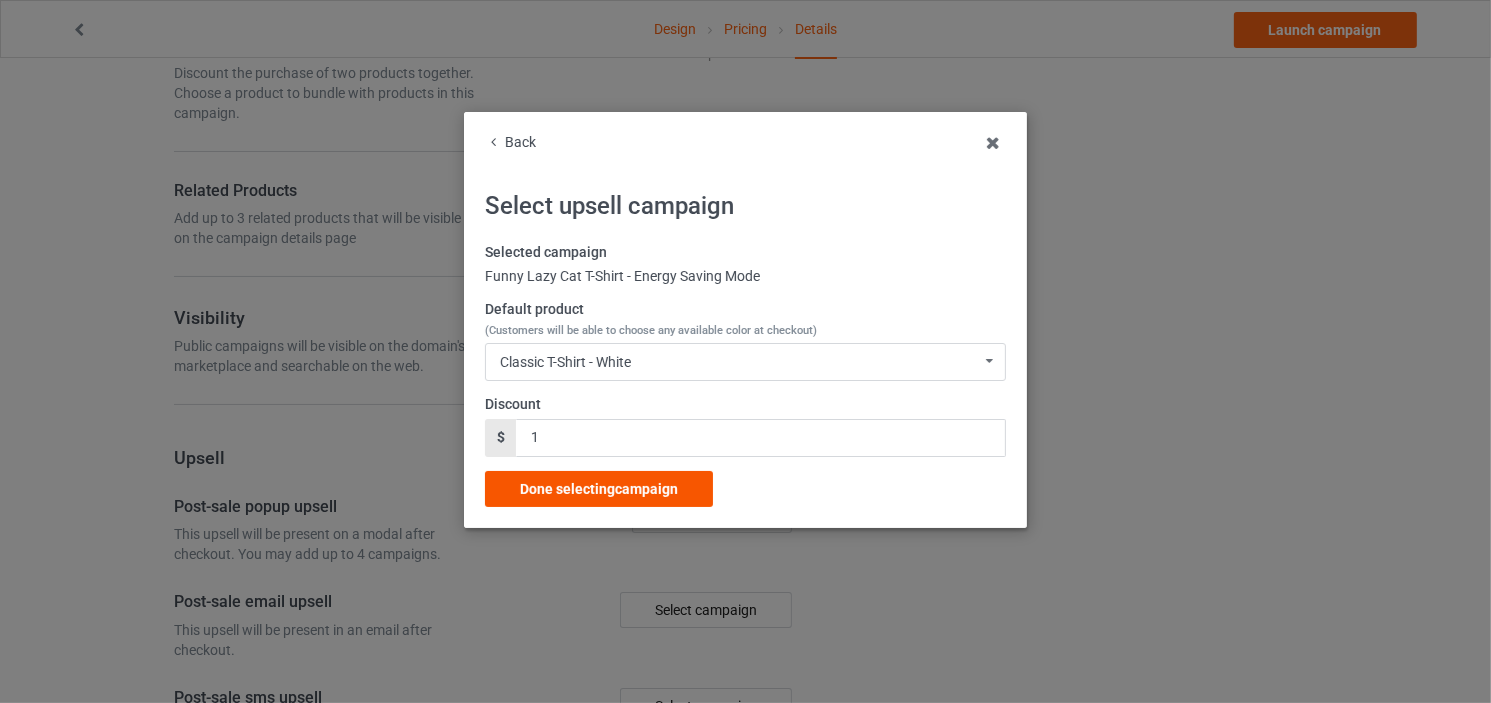 click on "Done selecting  campaign" at bounding box center (599, 489) 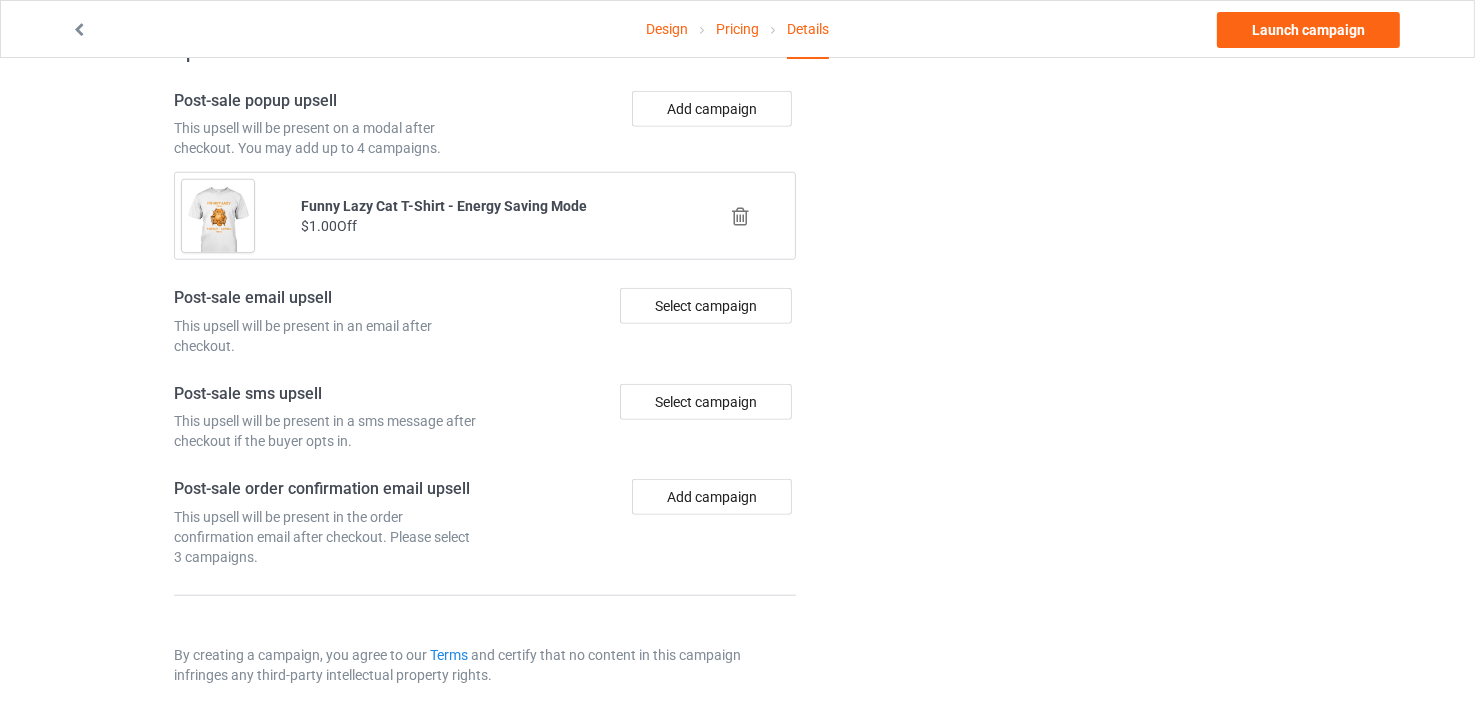 scroll, scrollTop: 1623, scrollLeft: 0, axis: vertical 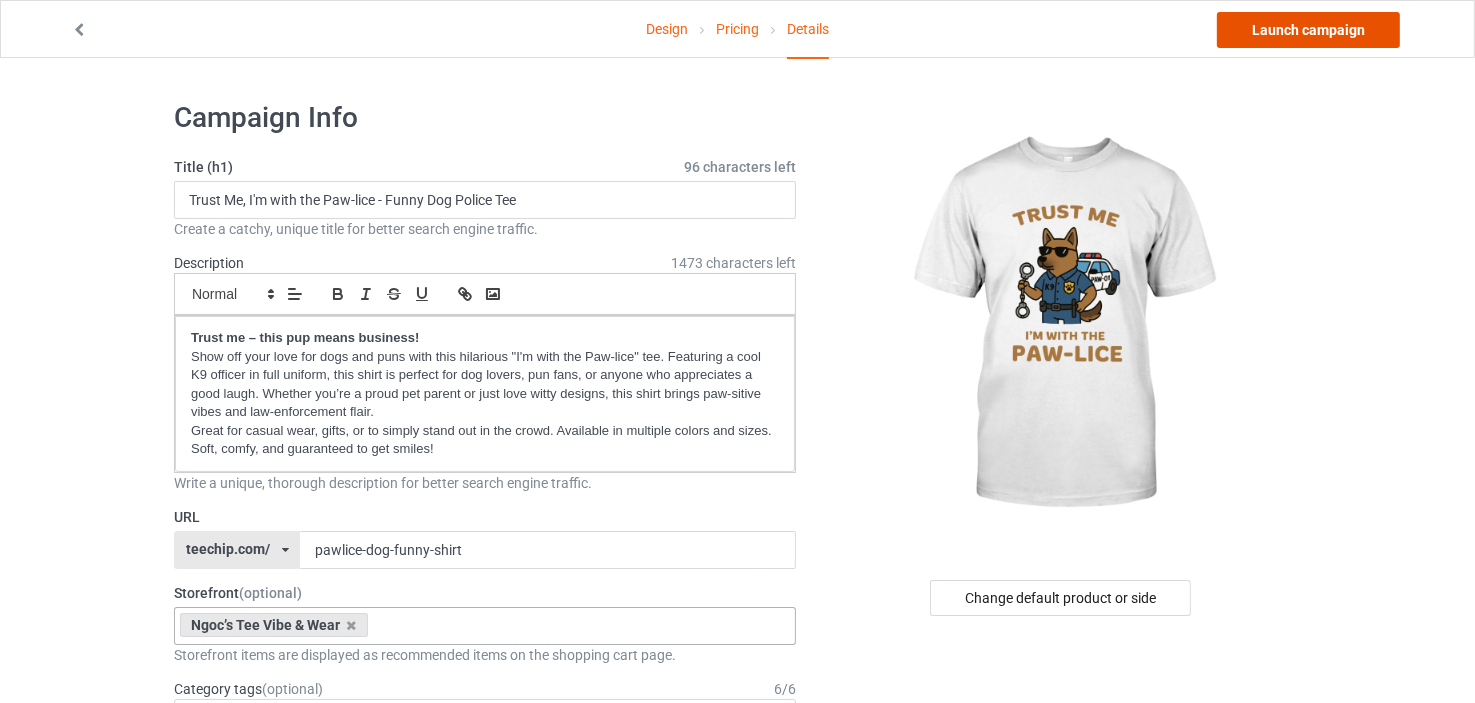 click on "Launch campaign" at bounding box center (1308, 30) 